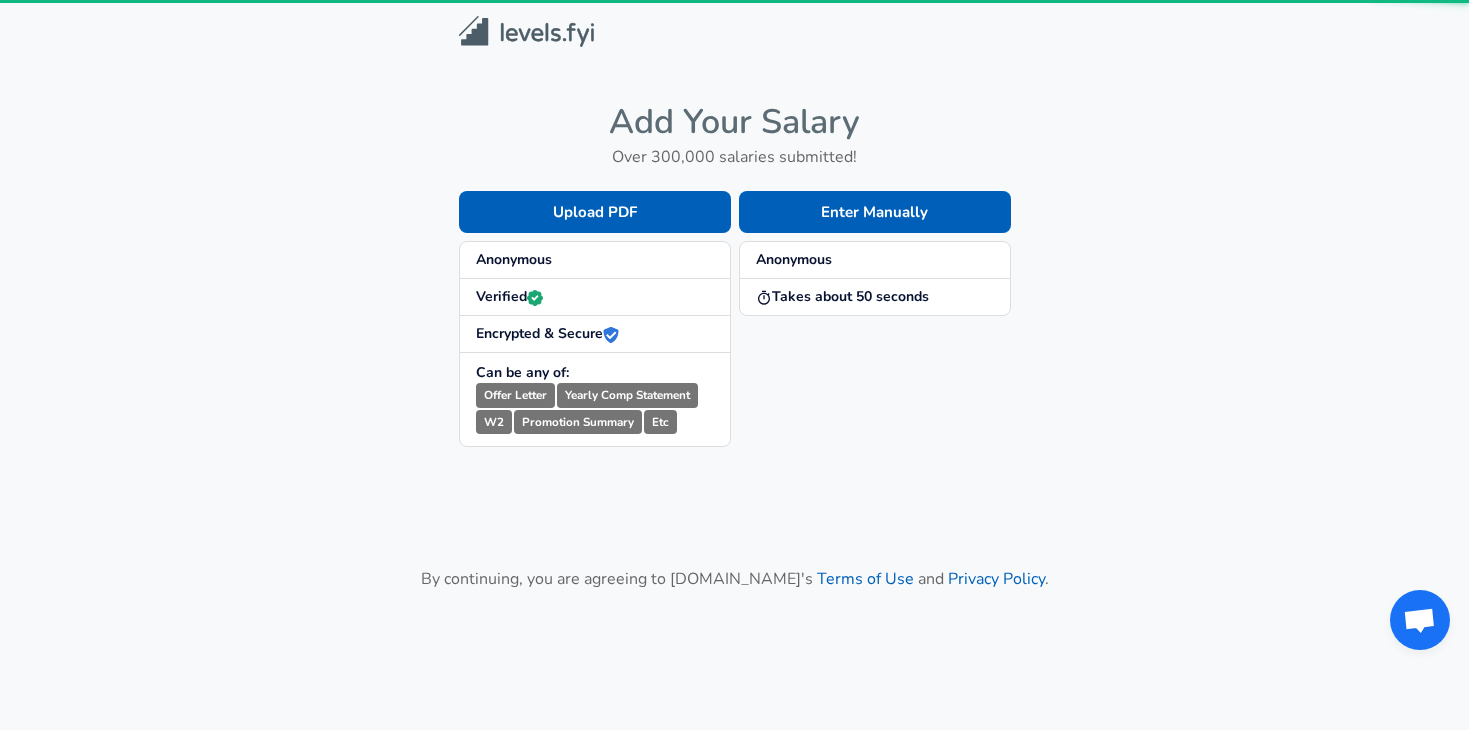 scroll, scrollTop: 0, scrollLeft: 0, axis: both 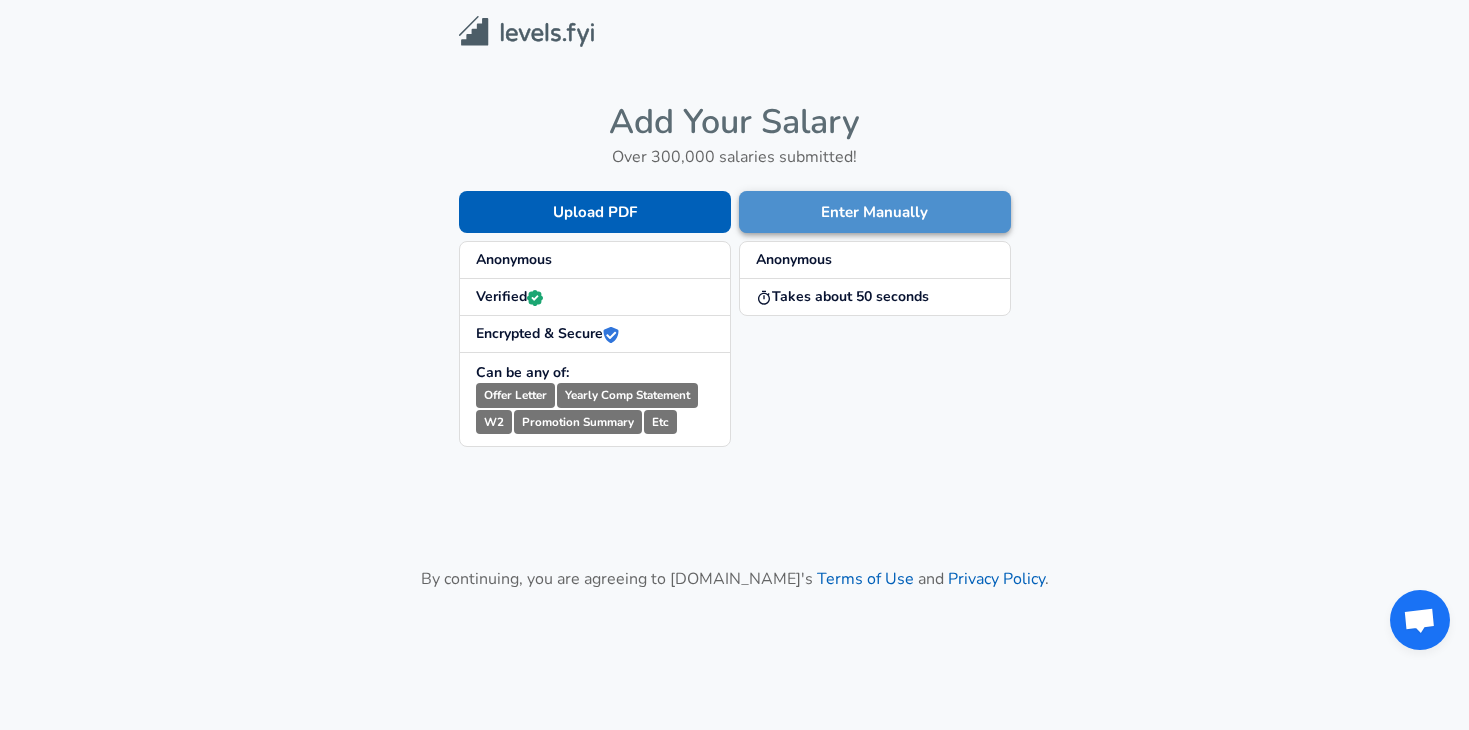 click on "Enter Manually" at bounding box center (875, 212) 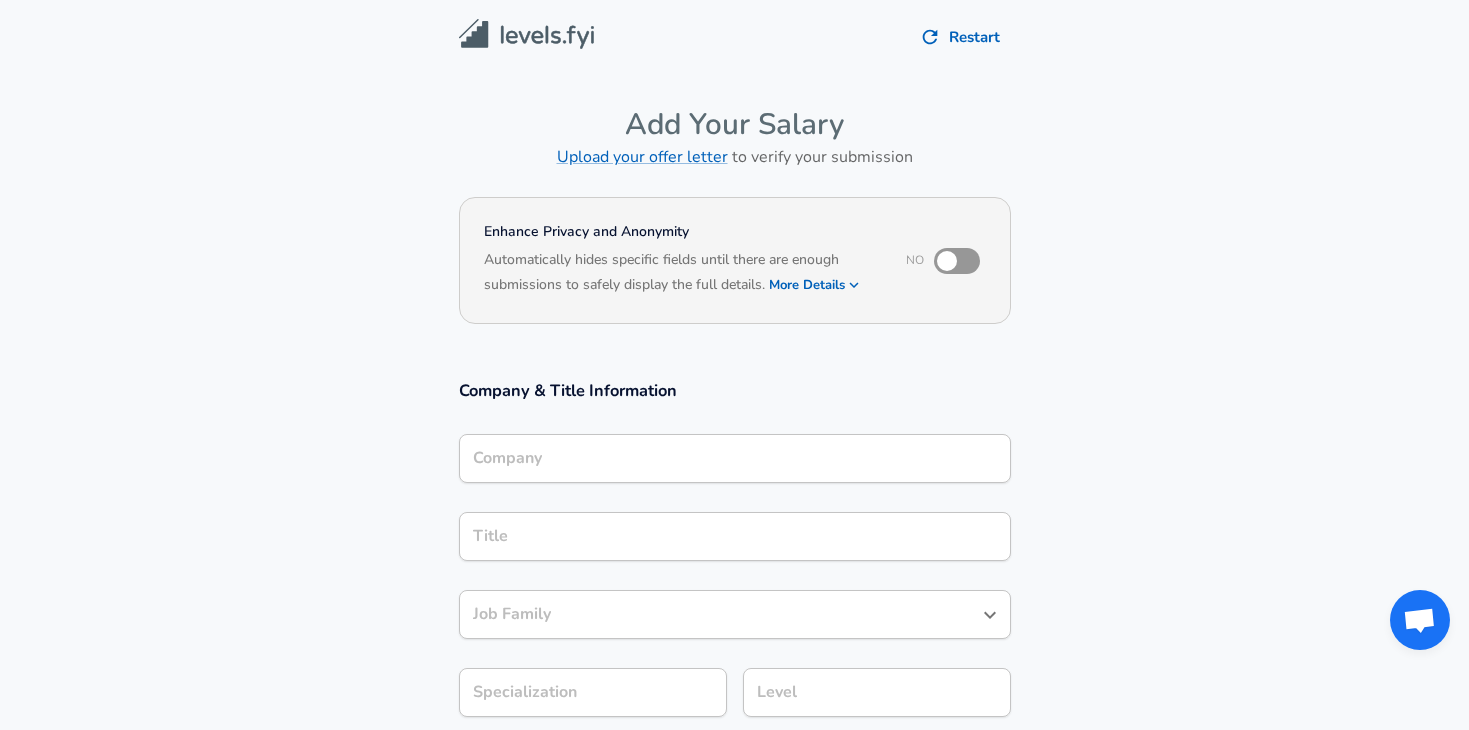 click at bounding box center (947, 261) 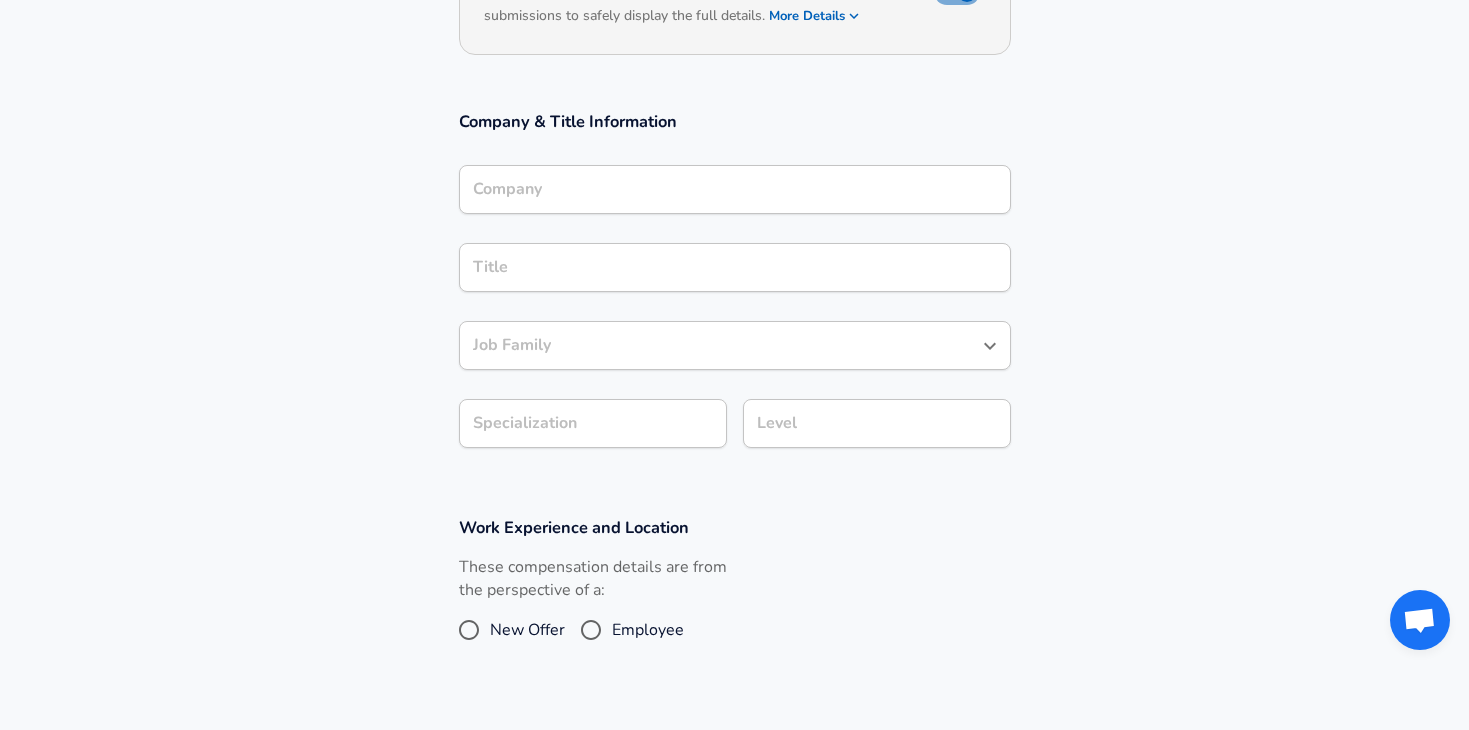 click on "Company" at bounding box center [735, 189] 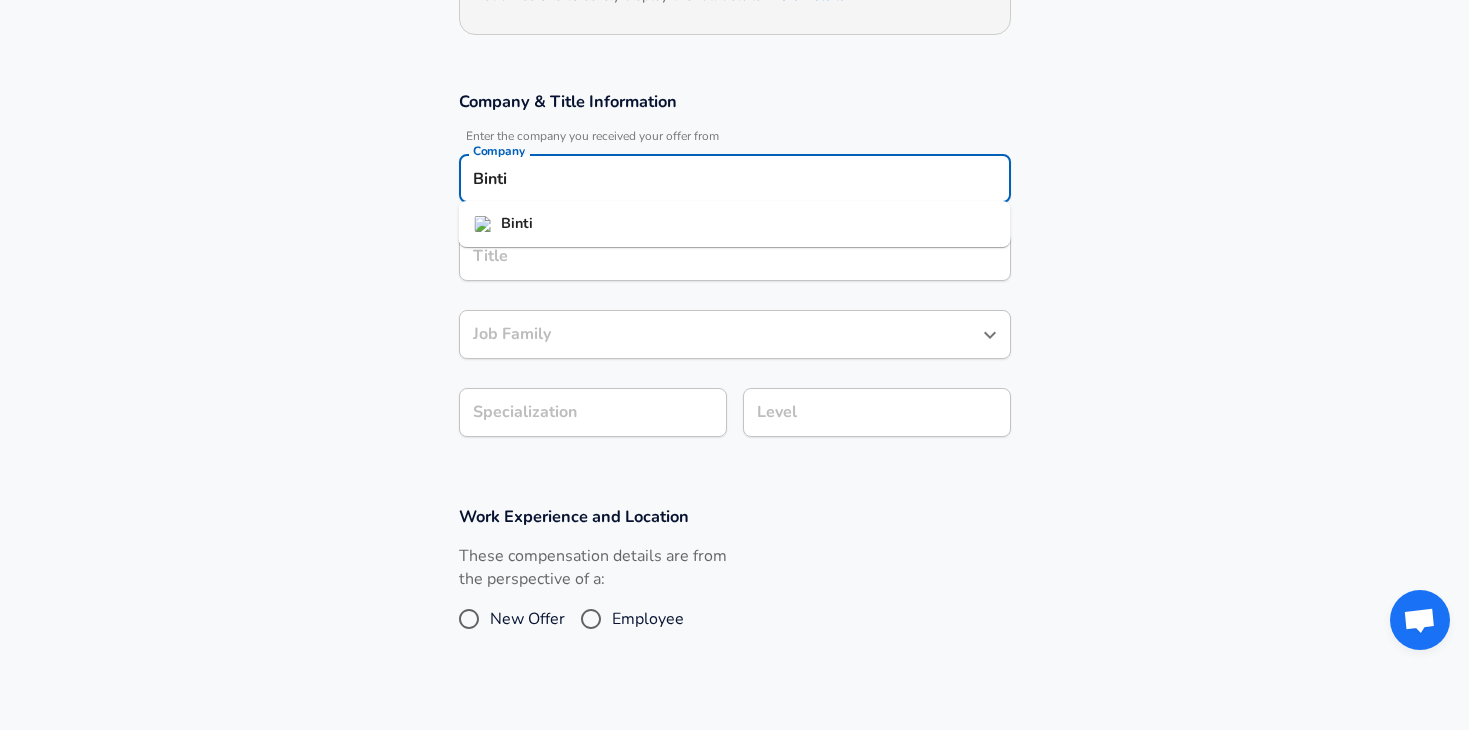 type on "Binti" 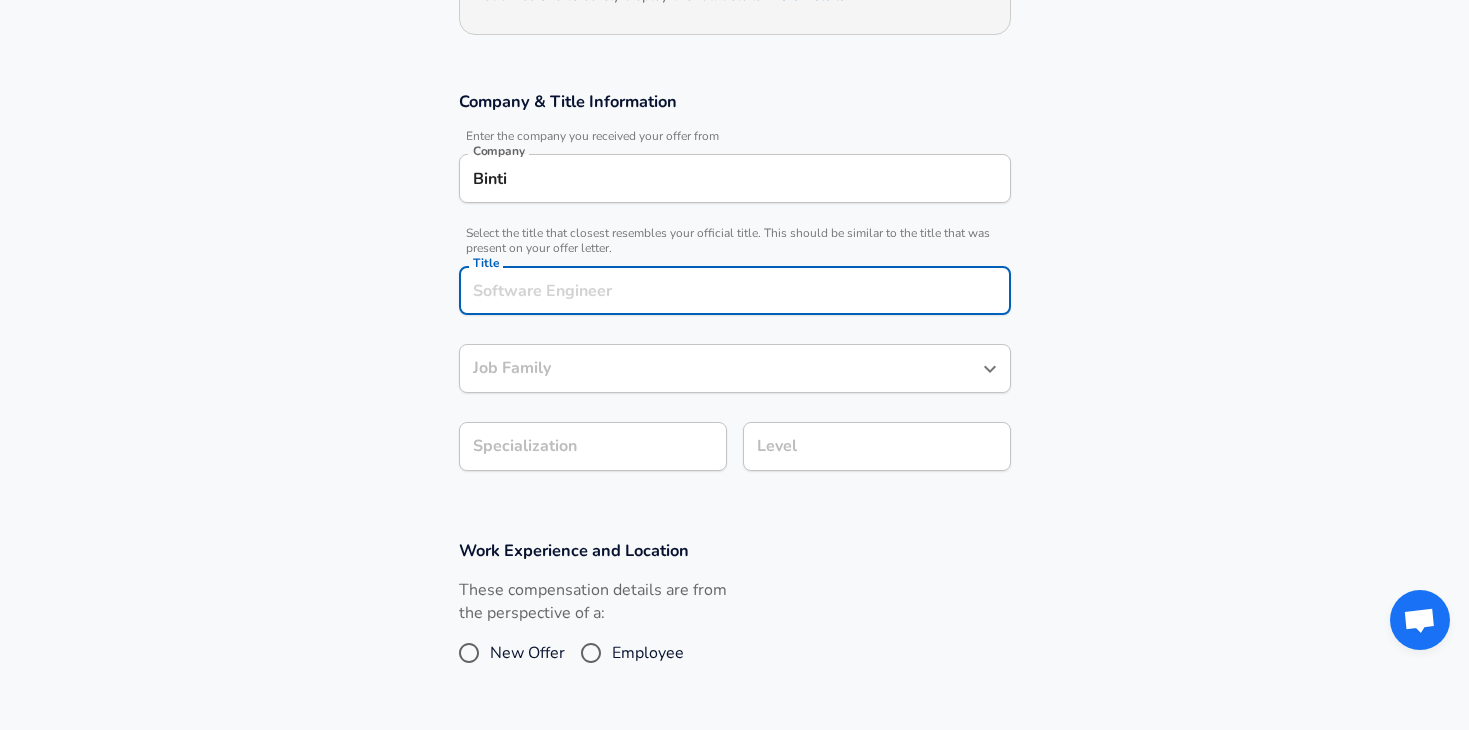 scroll, scrollTop: 329, scrollLeft: 0, axis: vertical 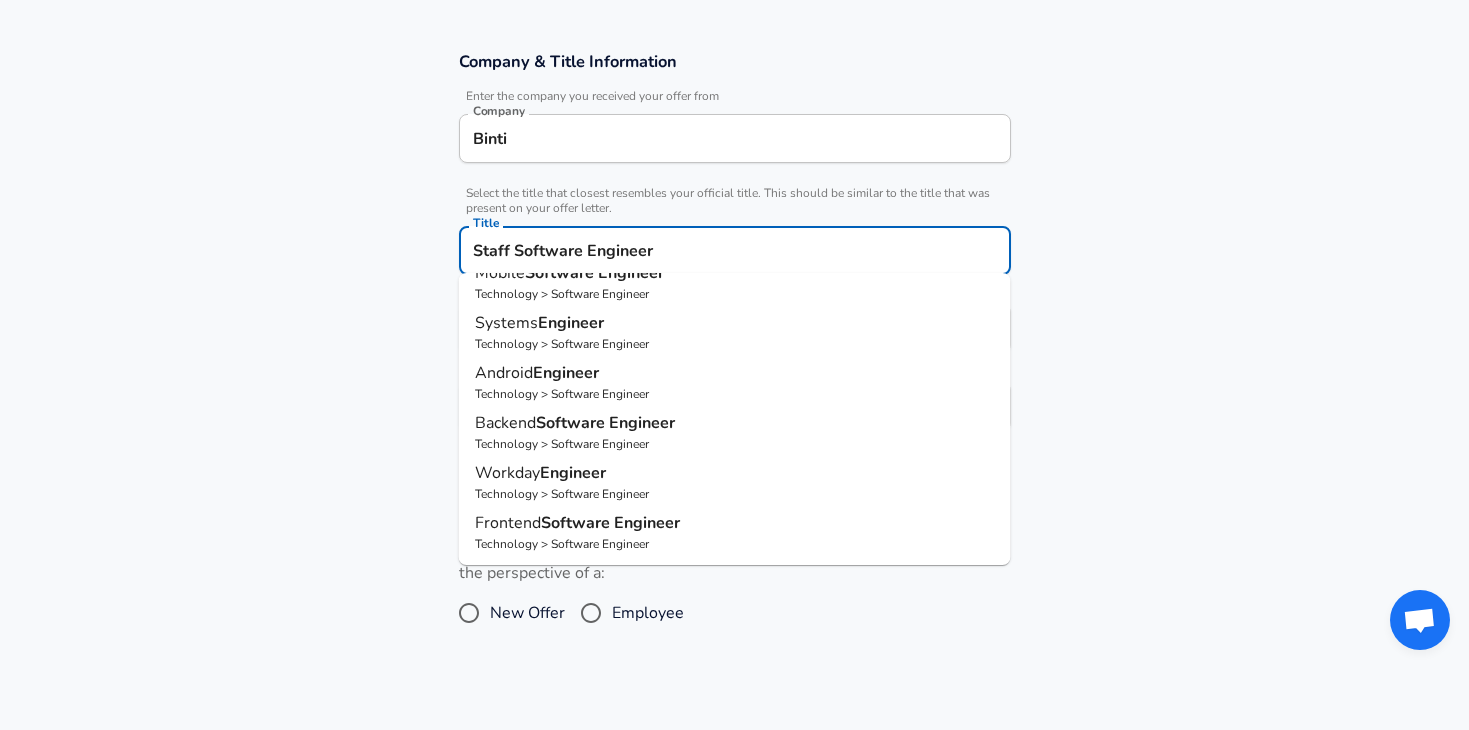 type on "Staff Software Engineer" 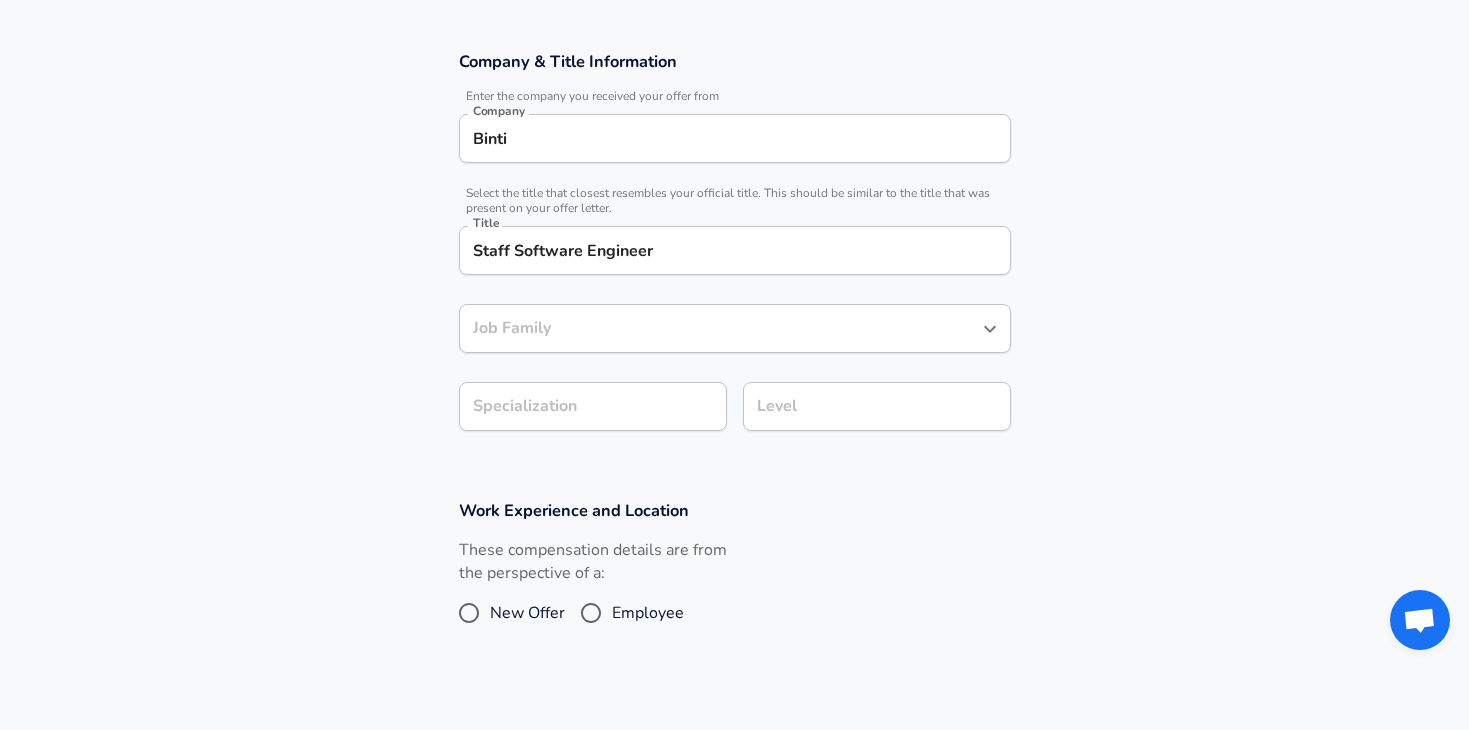 click on "Job Family" at bounding box center [720, 328] 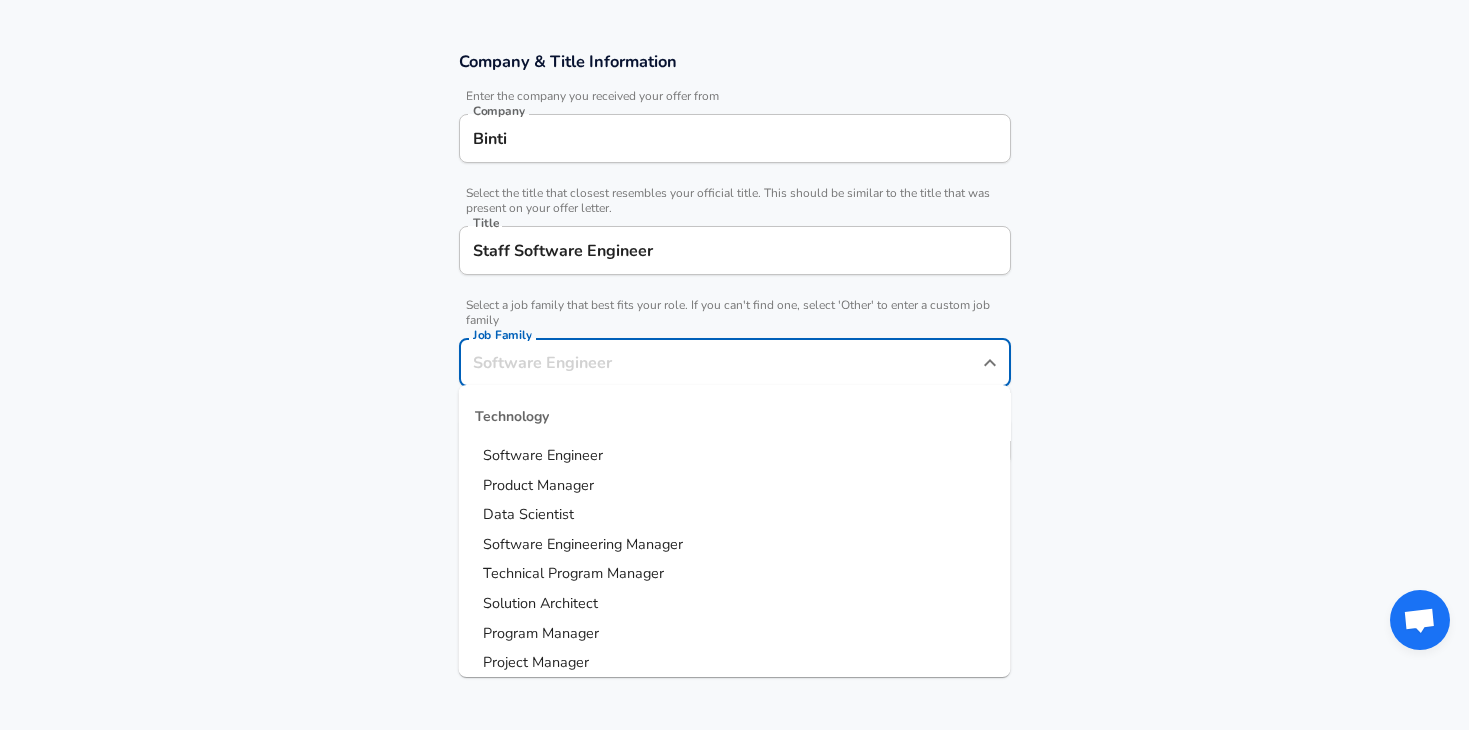 scroll, scrollTop: 369, scrollLeft: 0, axis: vertical 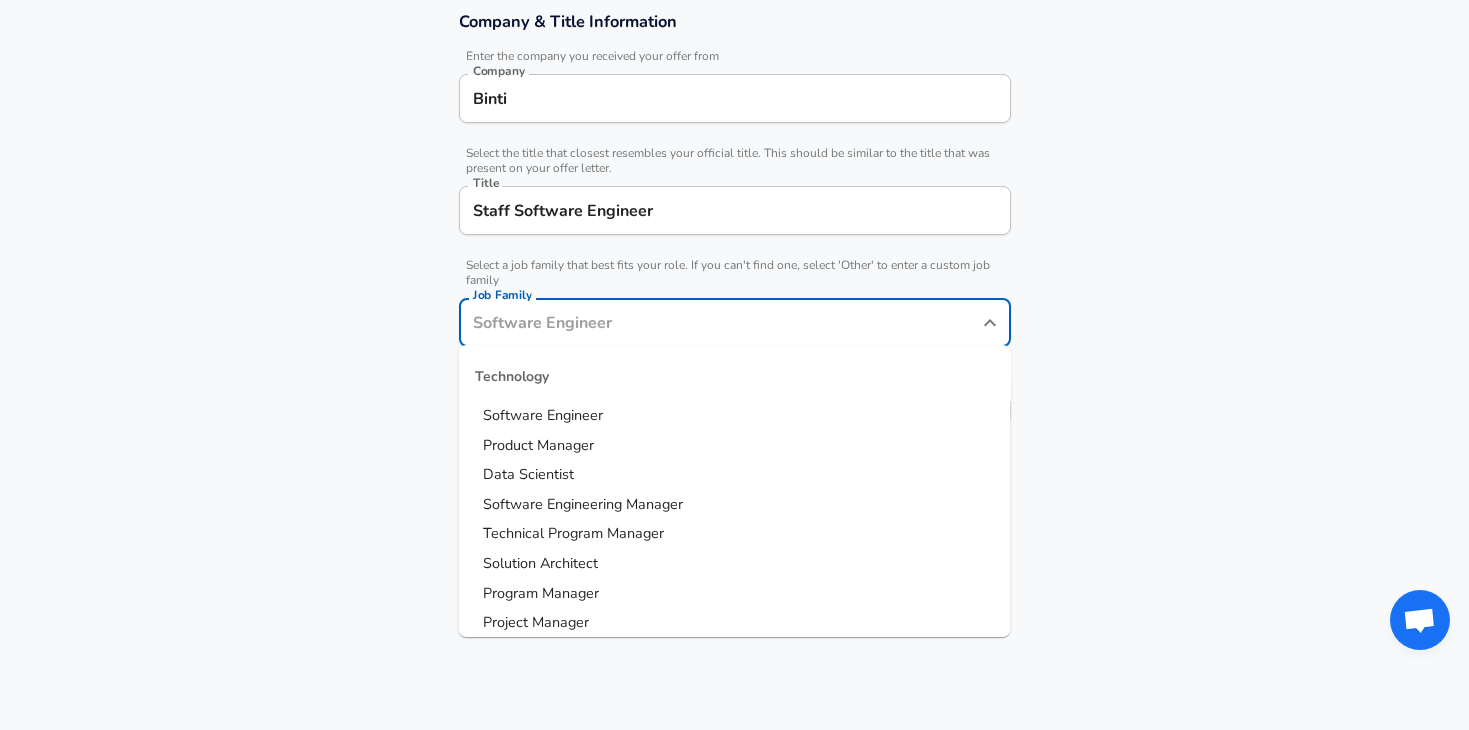 click on "Software Engineer" at bounding box center [543, 415] 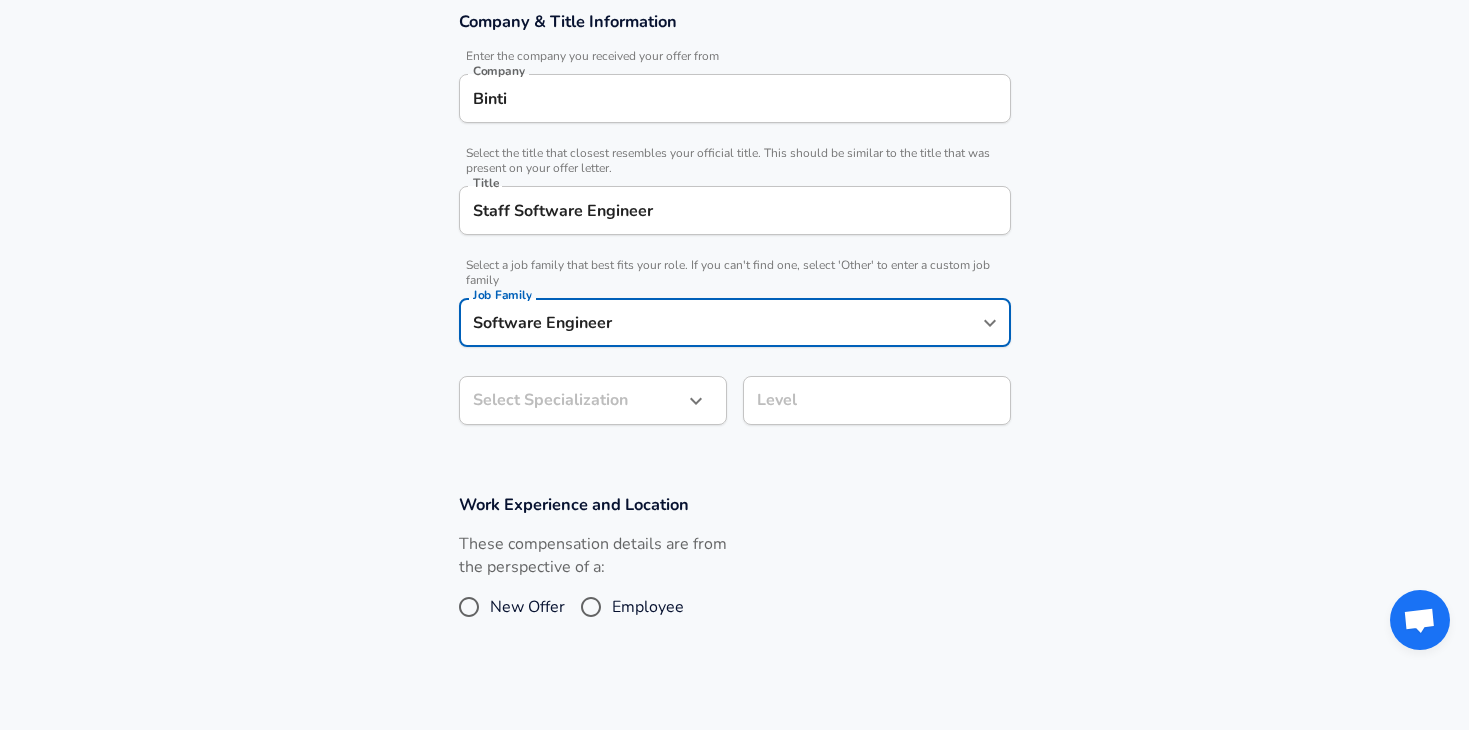 click on "Restart Add Your Salary Upload your offer letter   to verify your submission Enhance Privacy and Anonymity Yes Automatically hides specific fields until there are enough submissions to safely display the full details.   More Details Based on your submission and the data points that we have already collected, we will automatically hide and anonymize specific fields if there aren't enough data points to remain sufficiently anonymous. Company & Title Information   Enter the company you received your offer from Company Binti Company   Select the title that closest resembles your official title. This should be similar to the title that was present on your offer letter. Title Staff Software Engineer Title   Select a job family that best fits your role. If you can't find one, select 'Other' to enter a custom job family Job Family Software Engineer Job Family Select Specialization ​ Select Specialization Level Level Work Experience and Location These compensation details are from the perspective of a: New Offer" at bounding box center [734, -4] 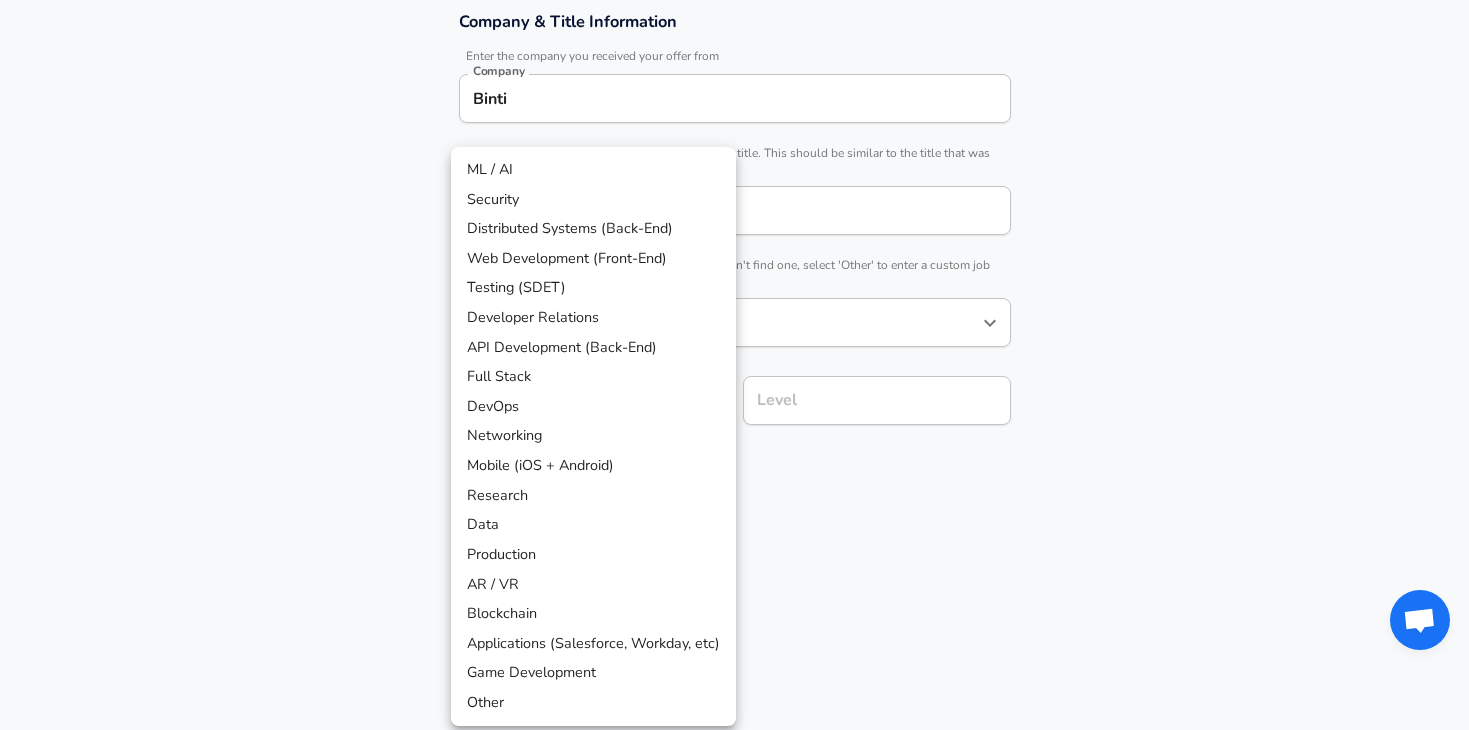 scroll, scrollTop: 429, scrollLeft: 0, axis: vertical 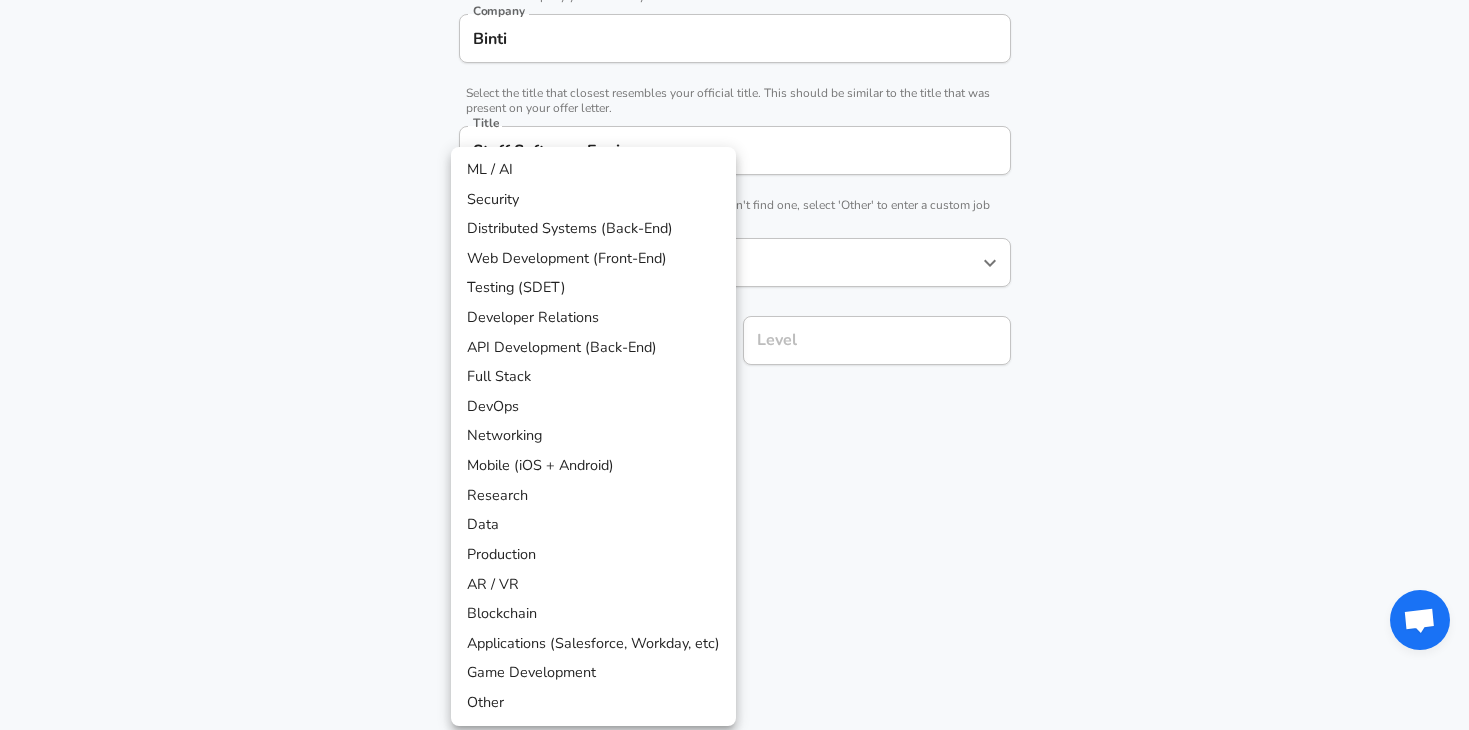 click at bounding box center [734, 365] 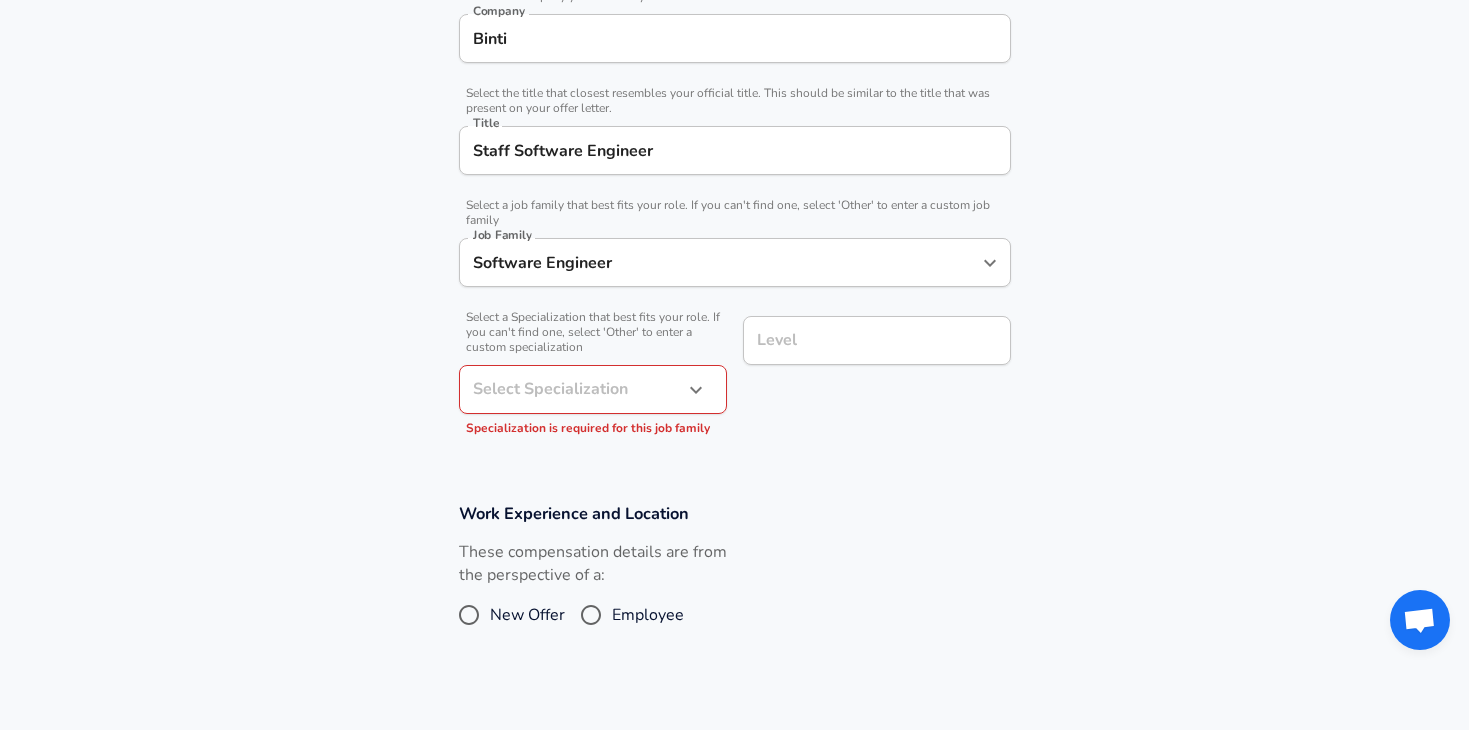 click on "Level Level" at bounding box center (869, 373) 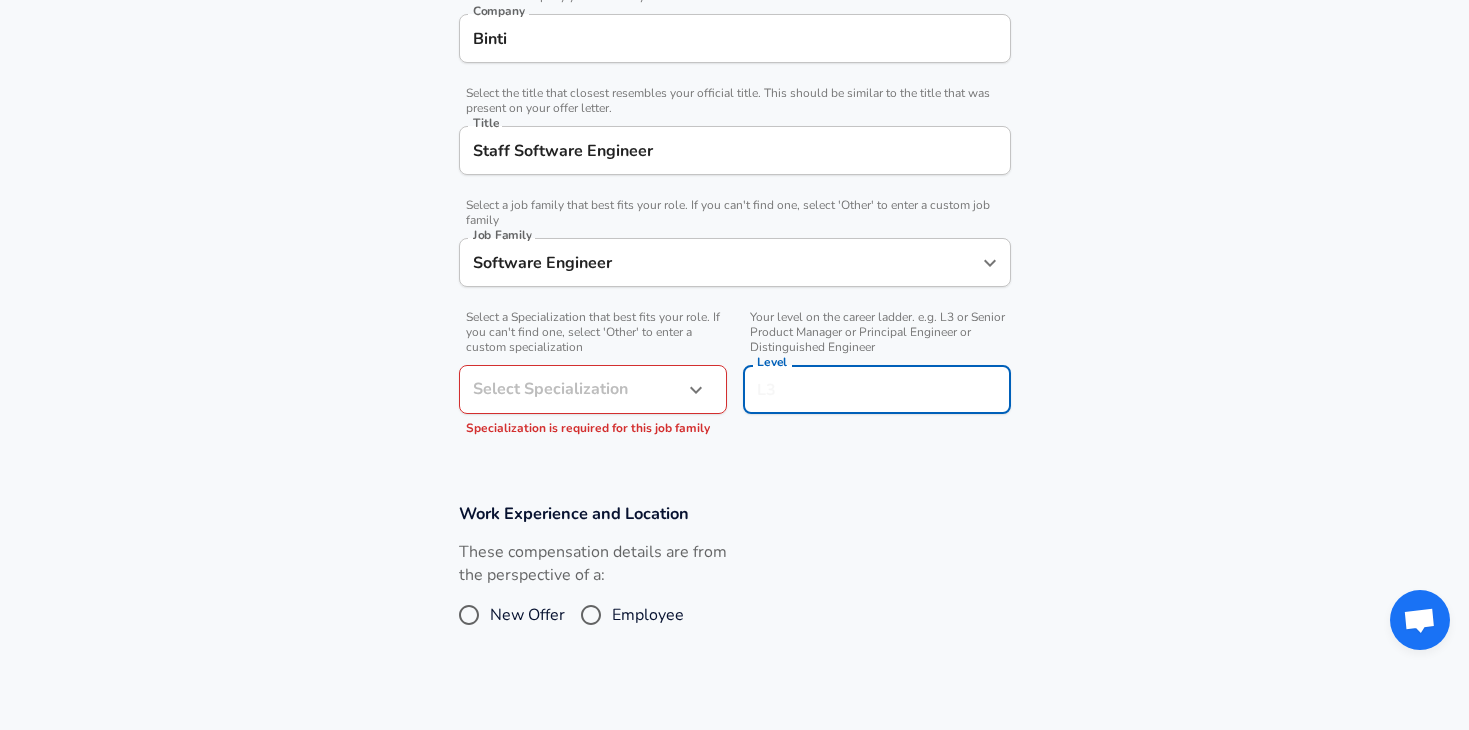 scroll, scrollTop: 469, scrollLeft: 0, axis: vertical 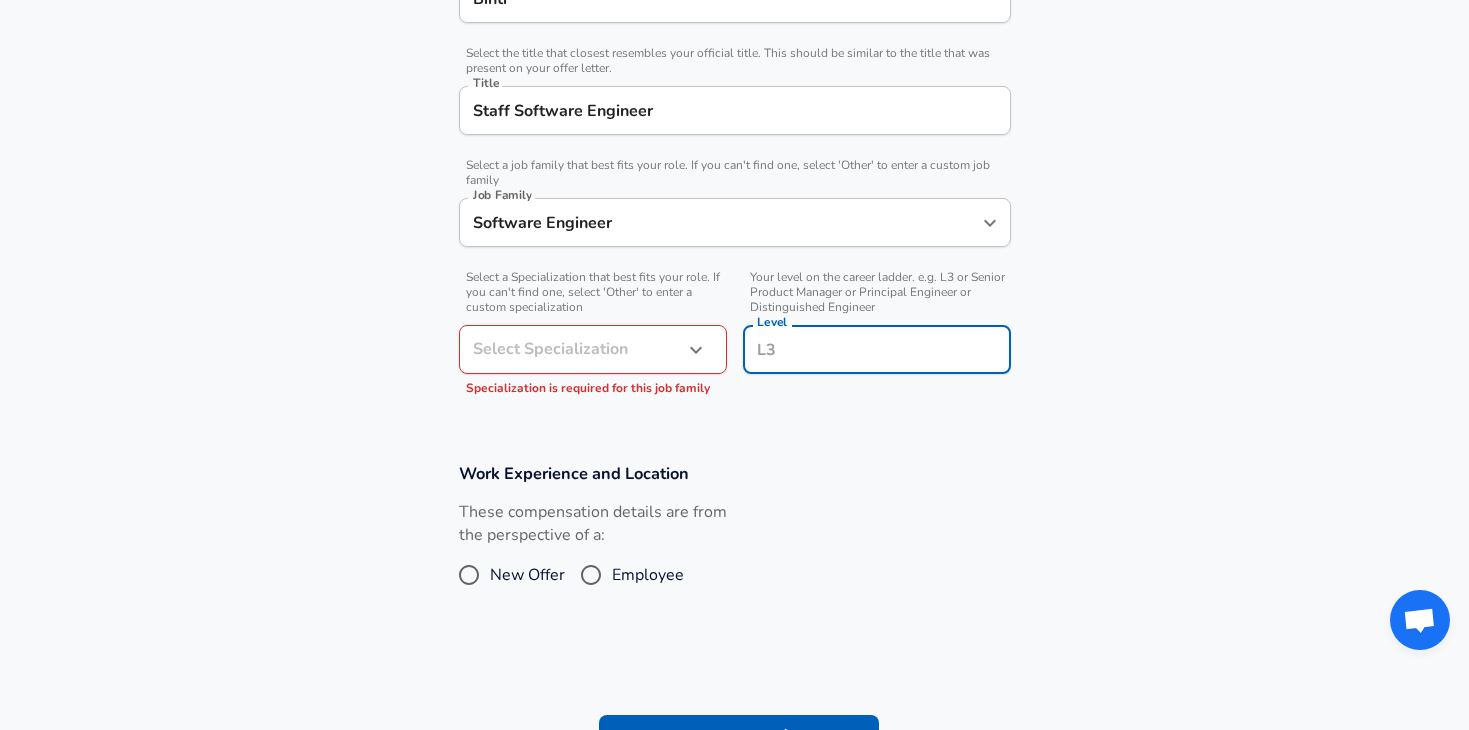 click on "Level" at bounding box center [877, 349] 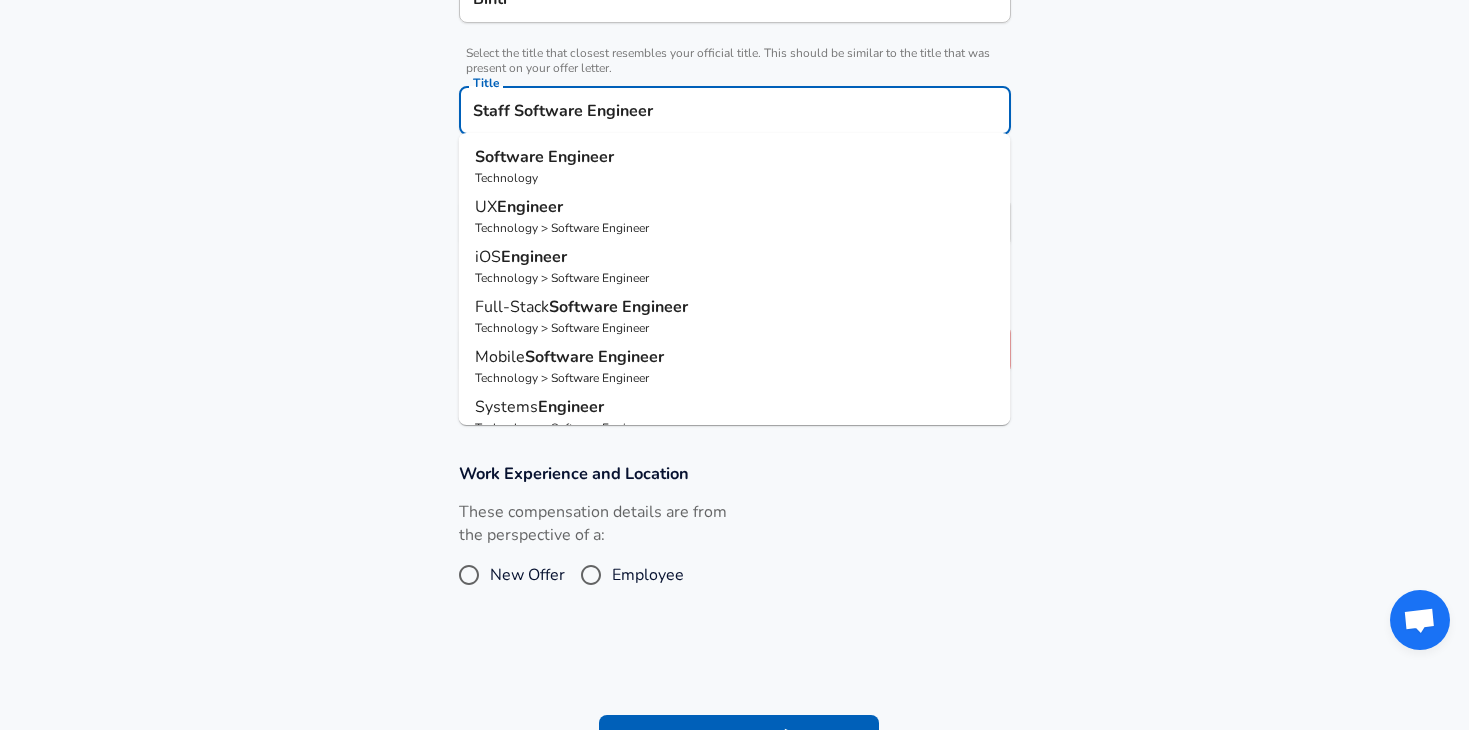 drag, startPoint x: 514, startPoint y: 107, endPoint x: 422, endPoint y: 104, distance: 92.0489 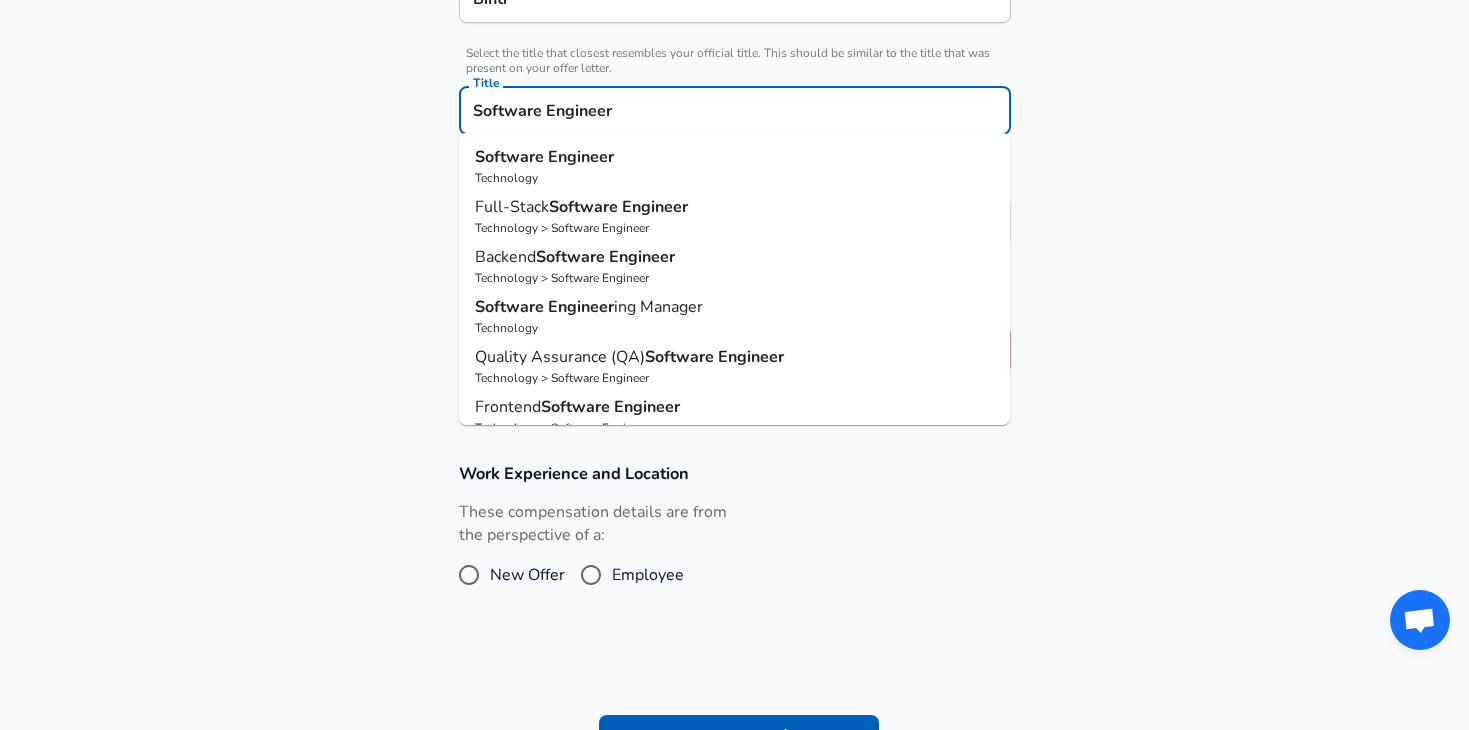 click on "Software" at bounding box center (511, 157) 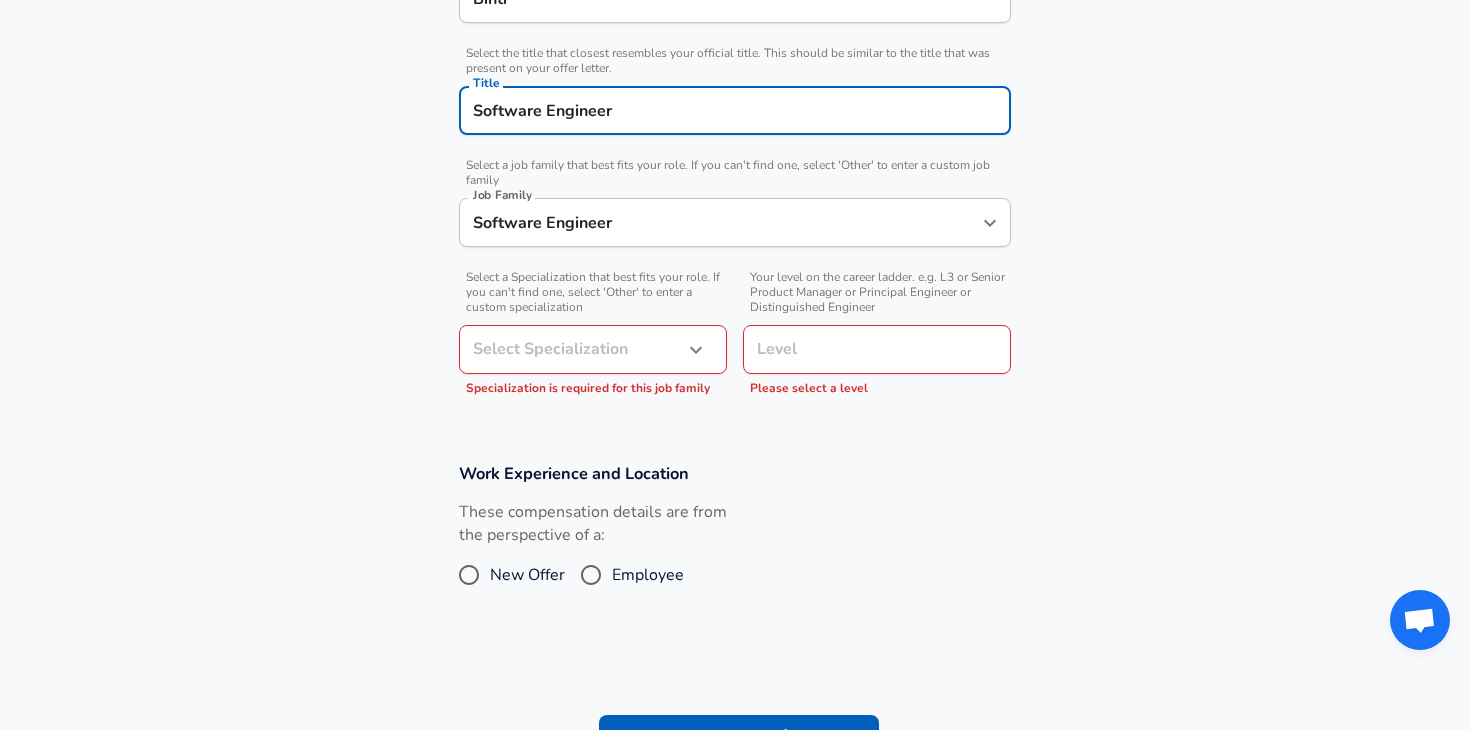 type on "Software Engineer" 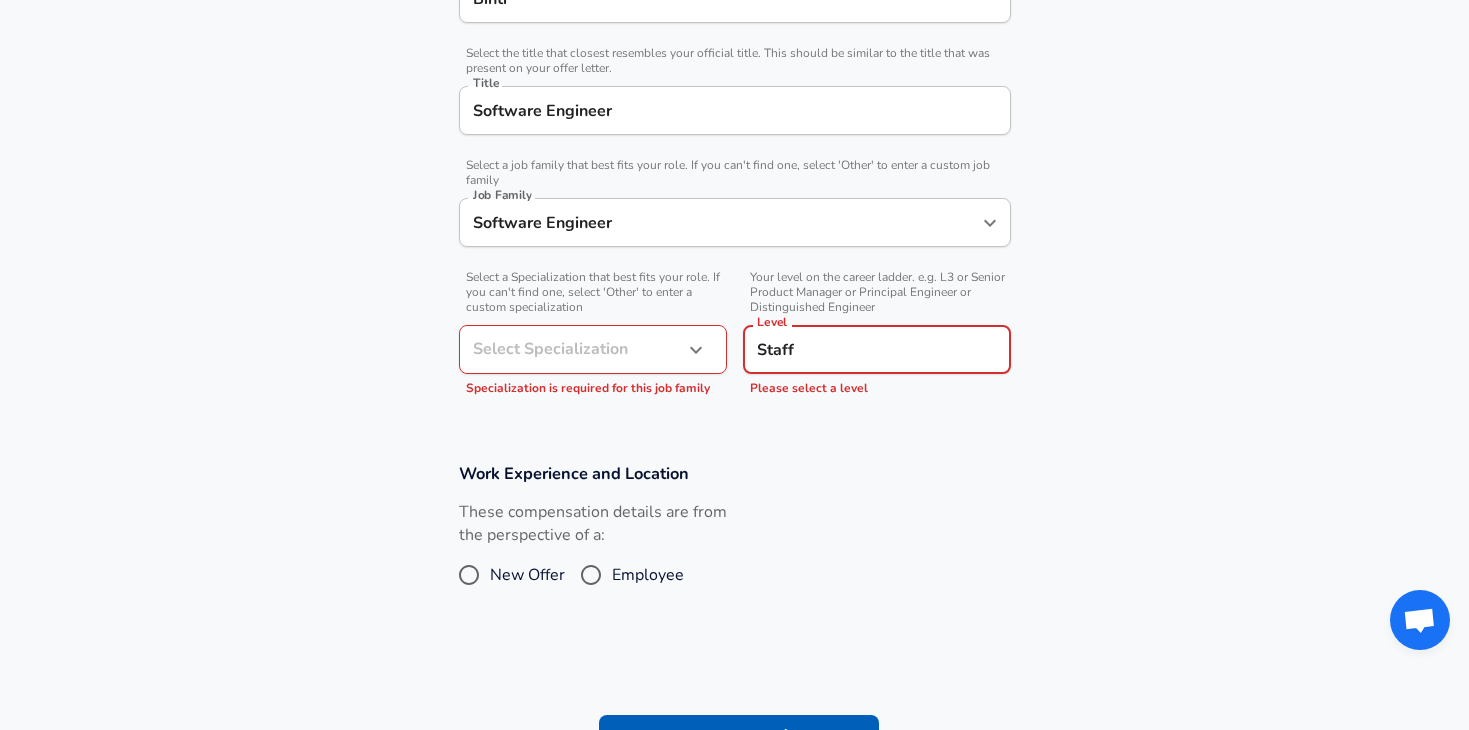 type on "Staff" 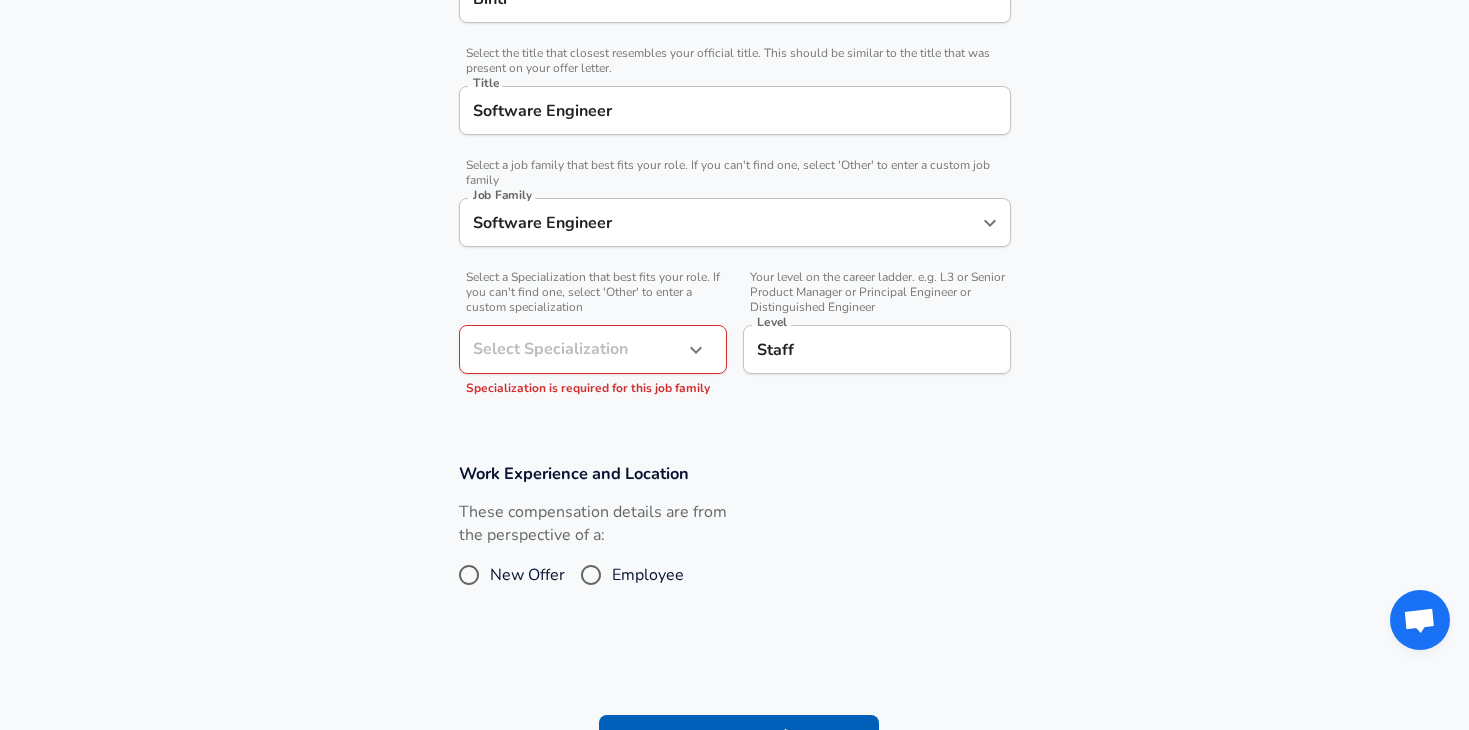 click on "Employee" at bounding box center [591, 575] 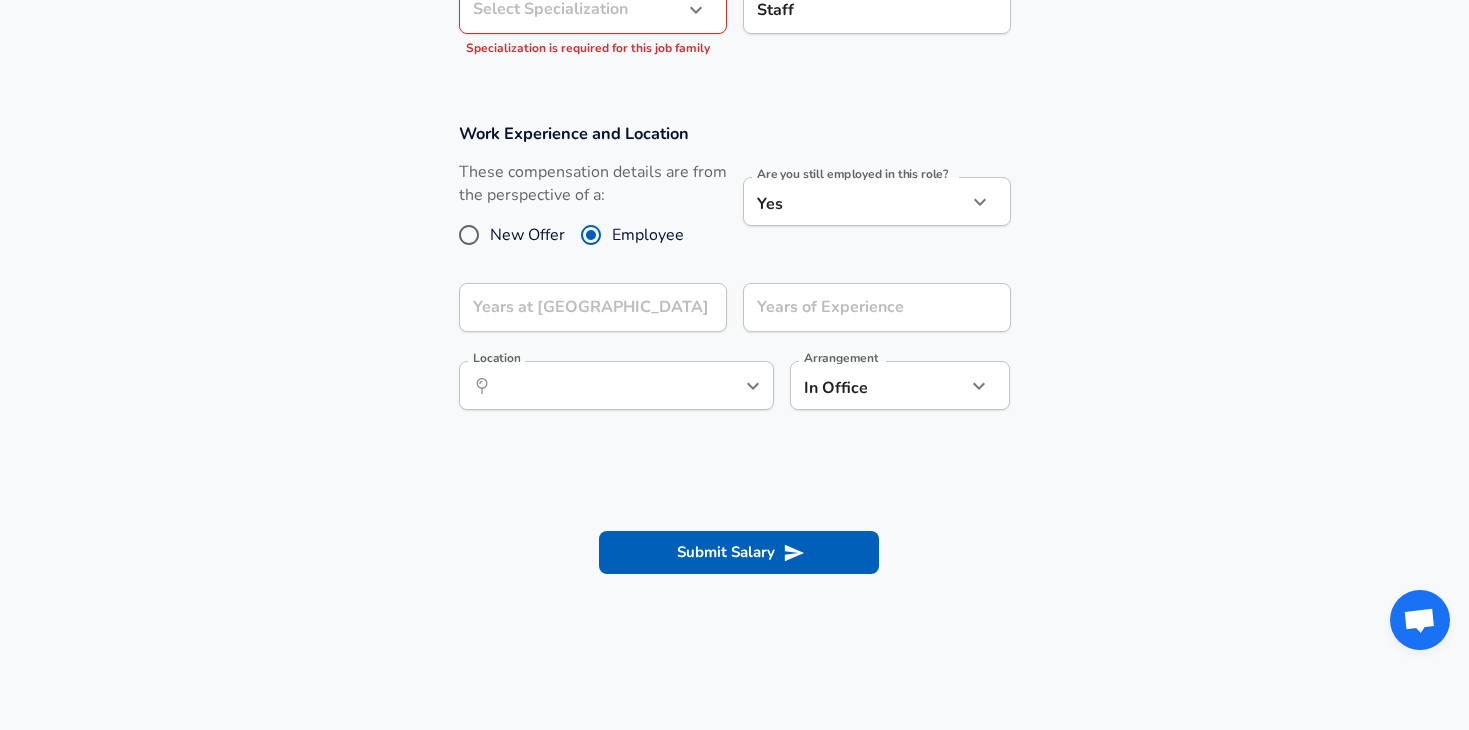 scroll, scrollTop: 849, scrollLeft: 0, axis: vertical 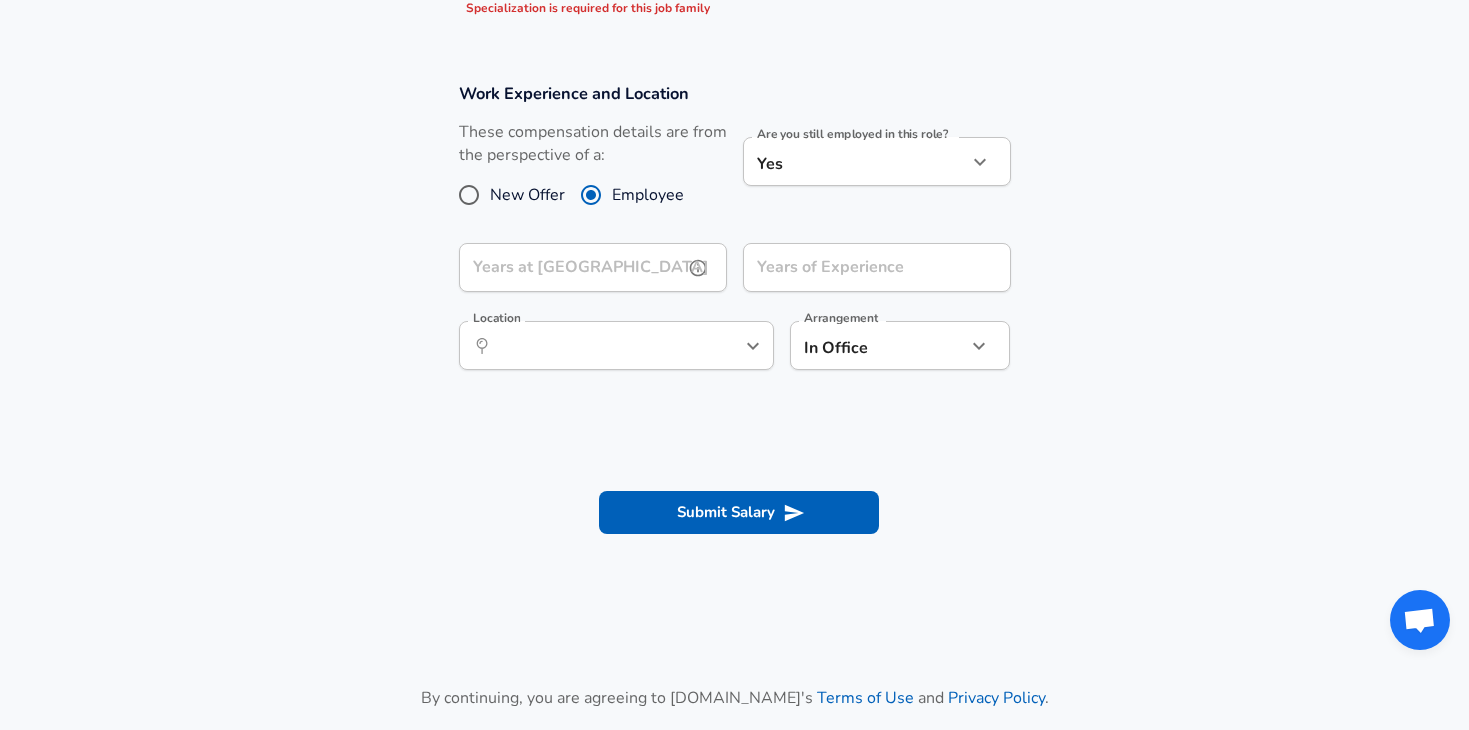 click on "Years at [GEOGRAPHIC_DATA]" at bounding box center [571, 267] 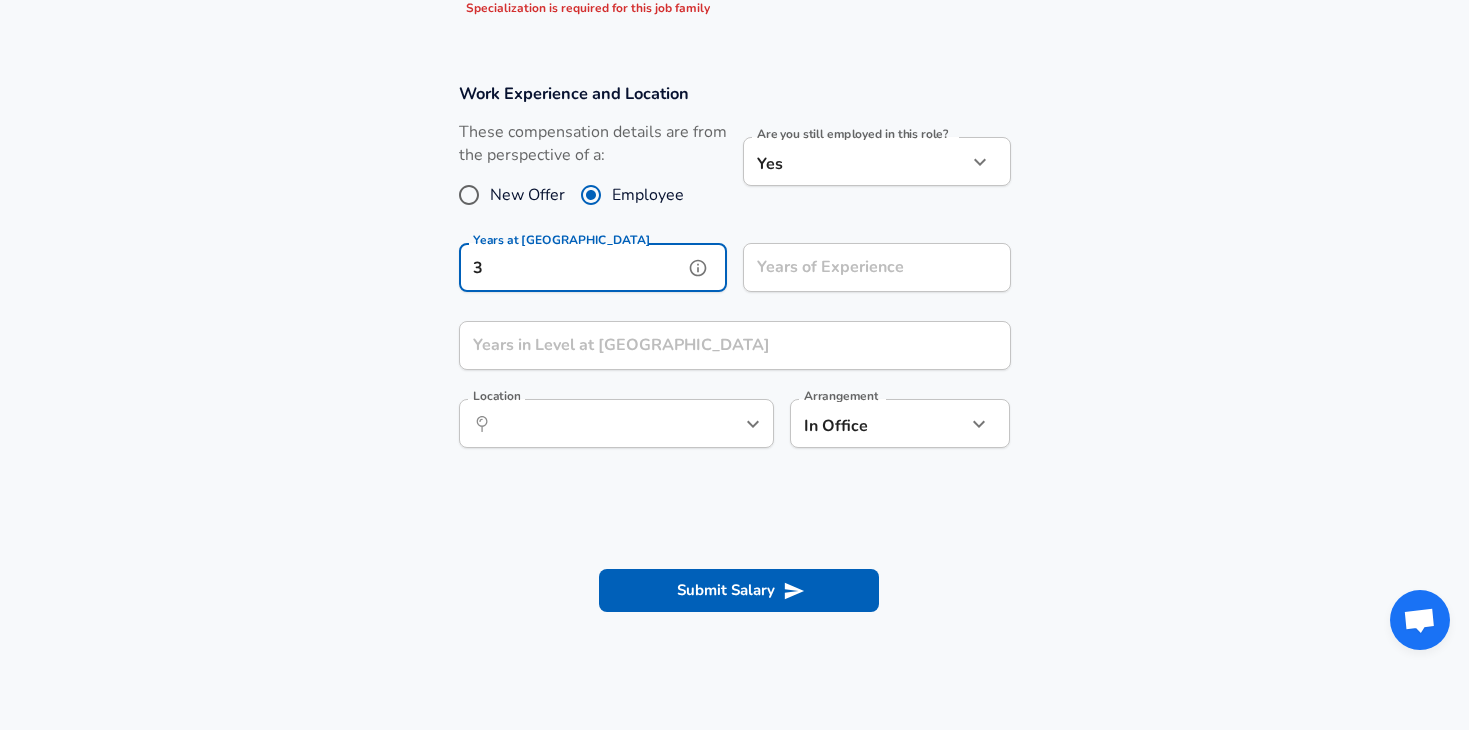 type on "3" 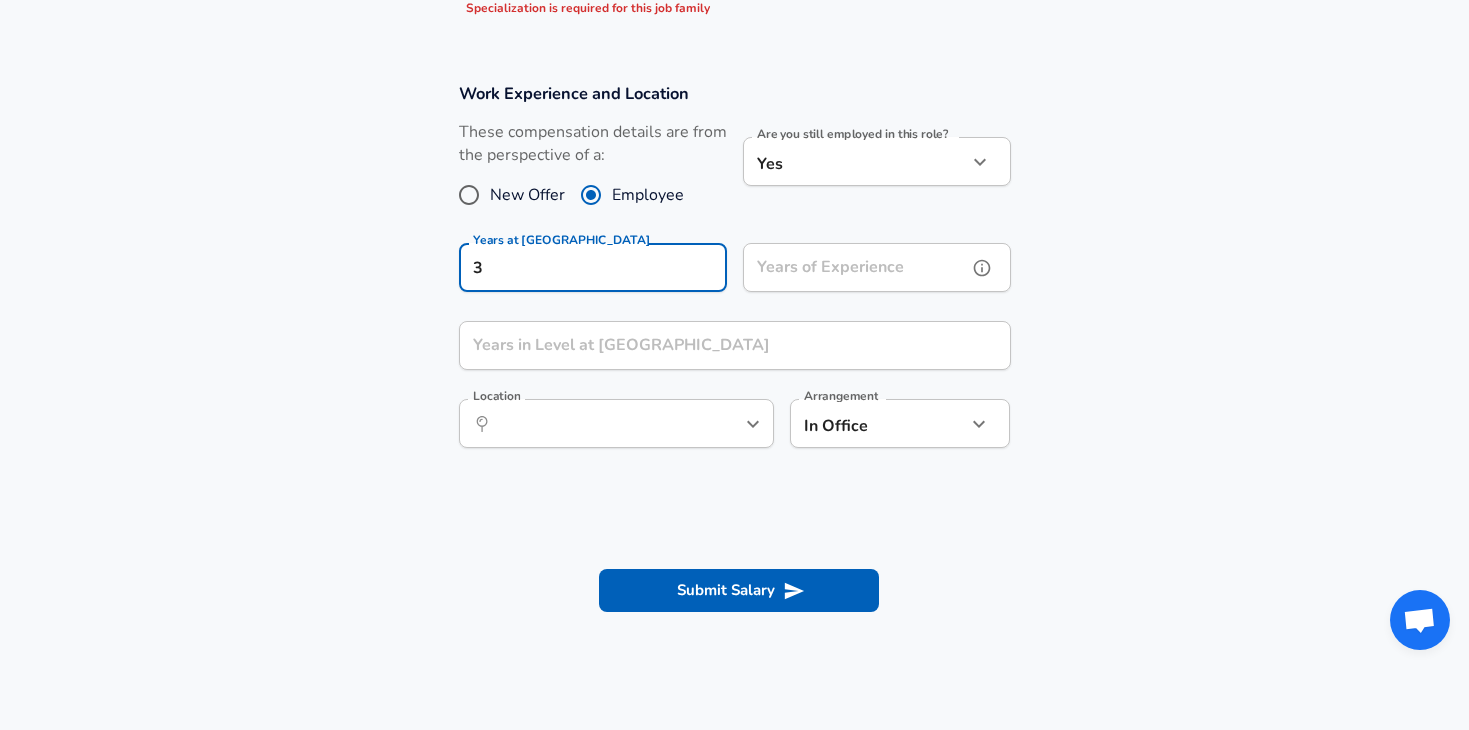 click on "Years of Experience Years of Experience" at bounding box center [877, 270] 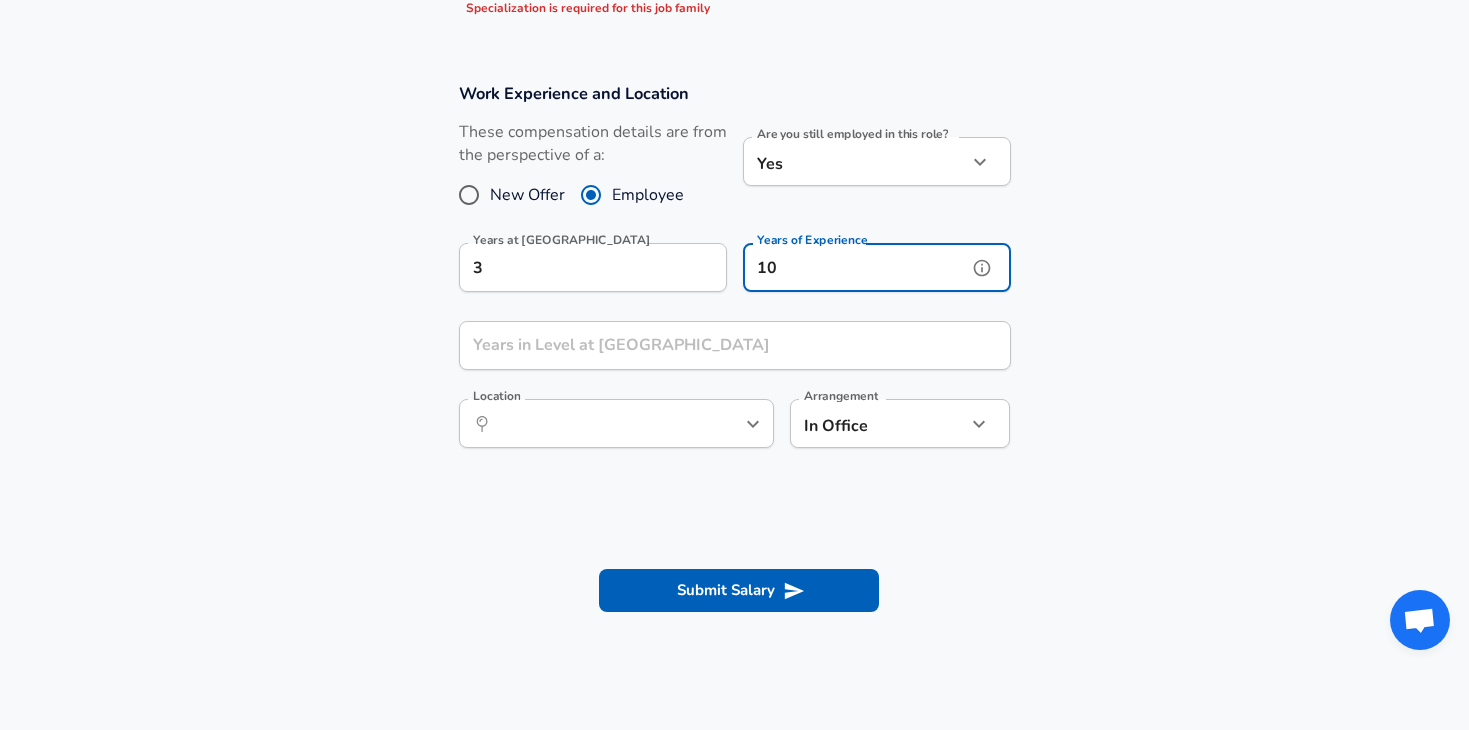 type on "10" 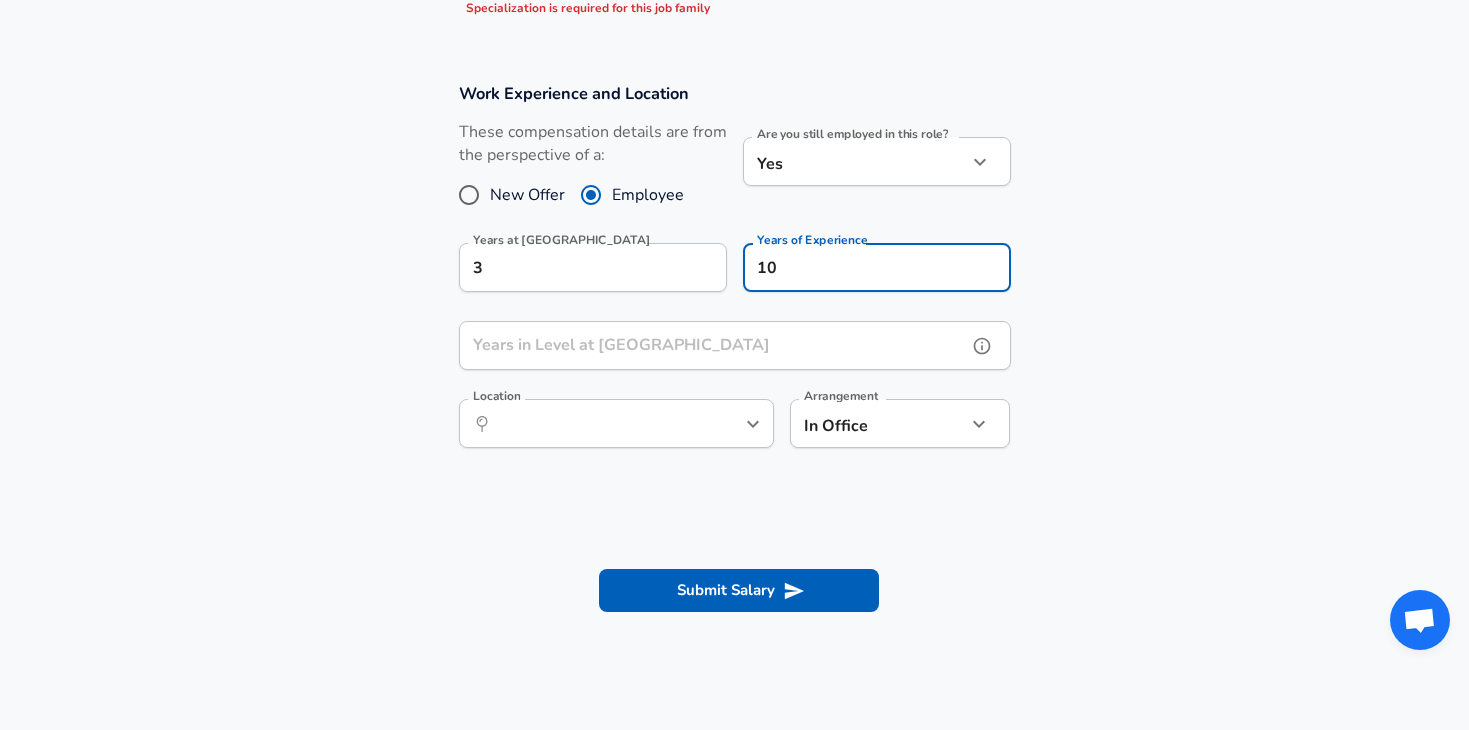 click on "Years in Level at [GEOGRAPHIC_DATA]" at bounding box center (713, 345) 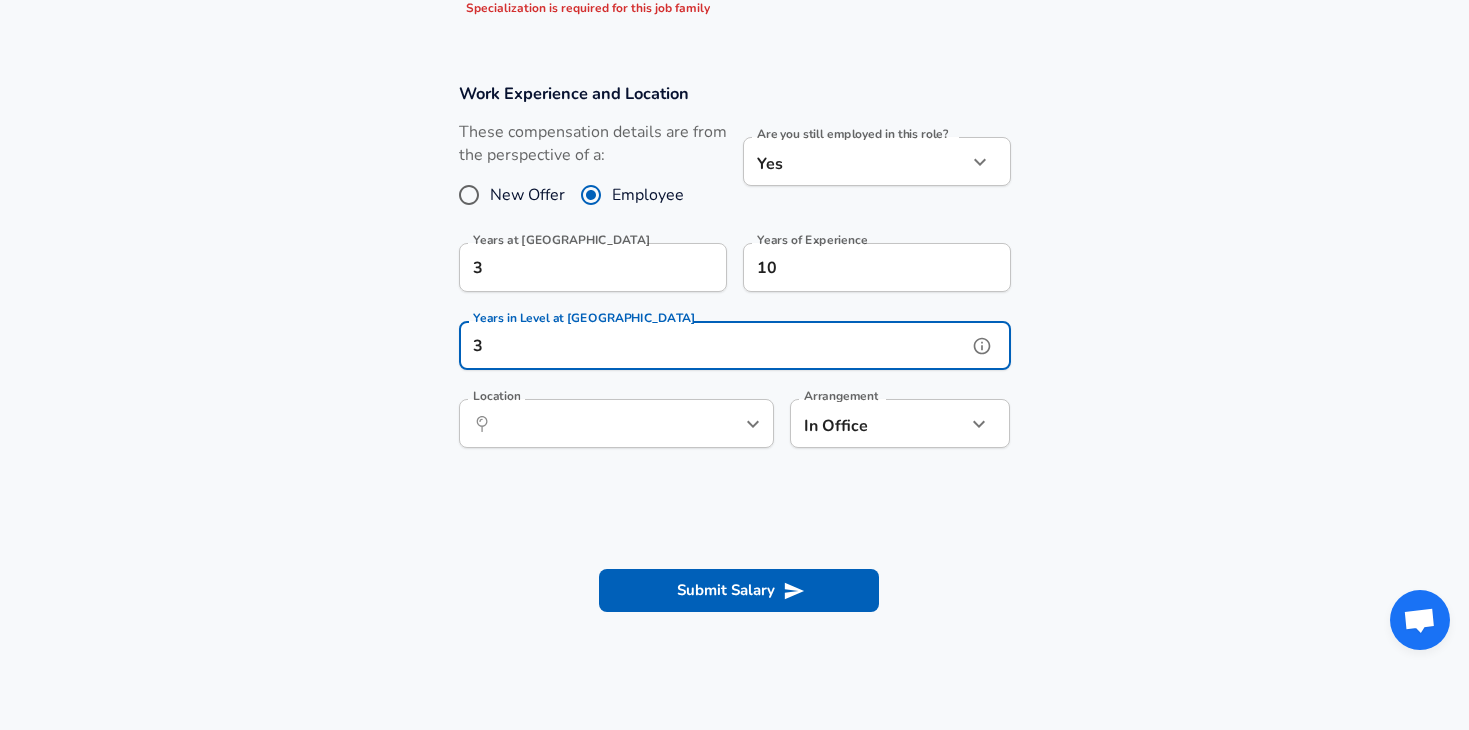 type on "3" 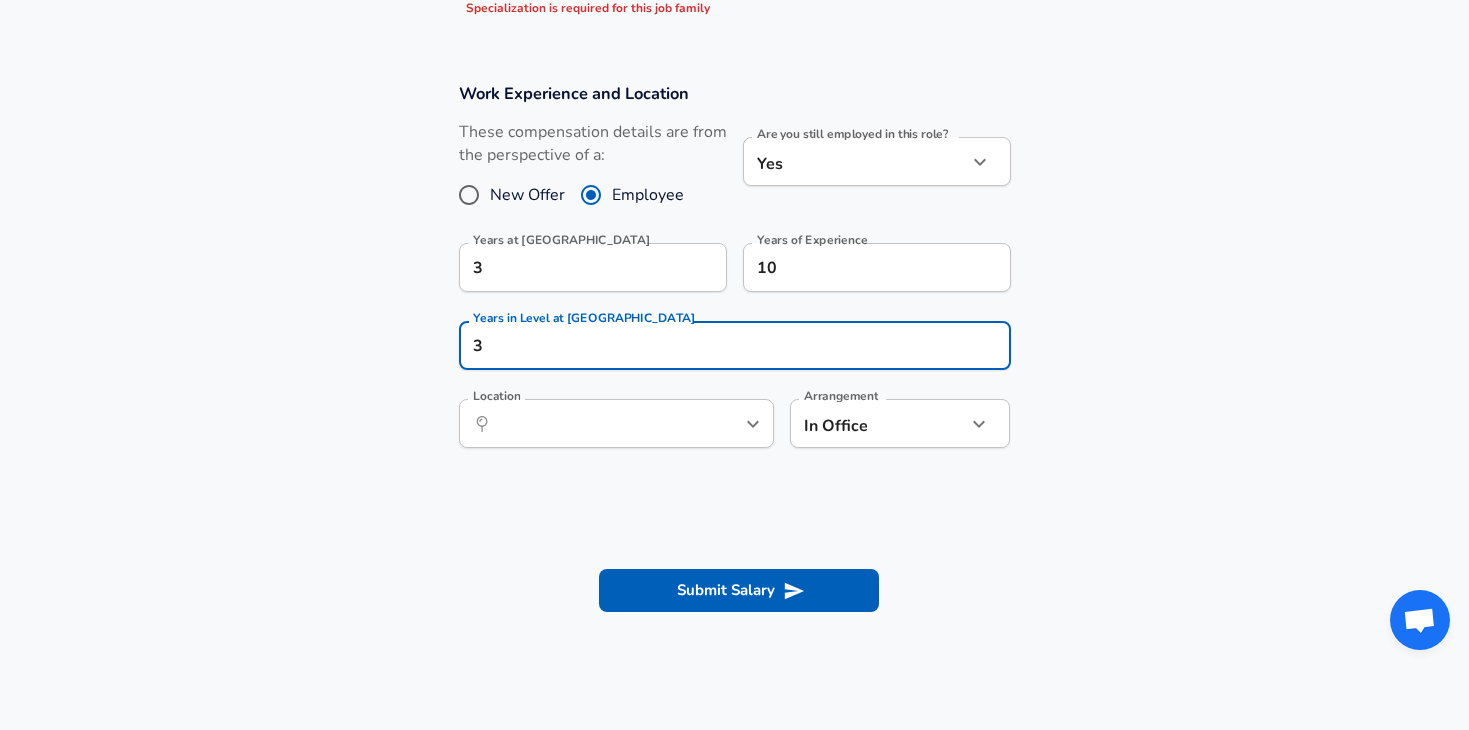 click on "Work Experience and Location These compensation details are from the perspective of a: New Offer Employee Are you still employed in this role? Yes yes Are you still employed in this role? Years at Binti 3 Years at Binti Years of Experience 10 Years of Experience Years in Level at Binti 3 Years in Level at Binti Location ​ Location Arrangement In Office office Arrangement" at bounding box center [734, 276] 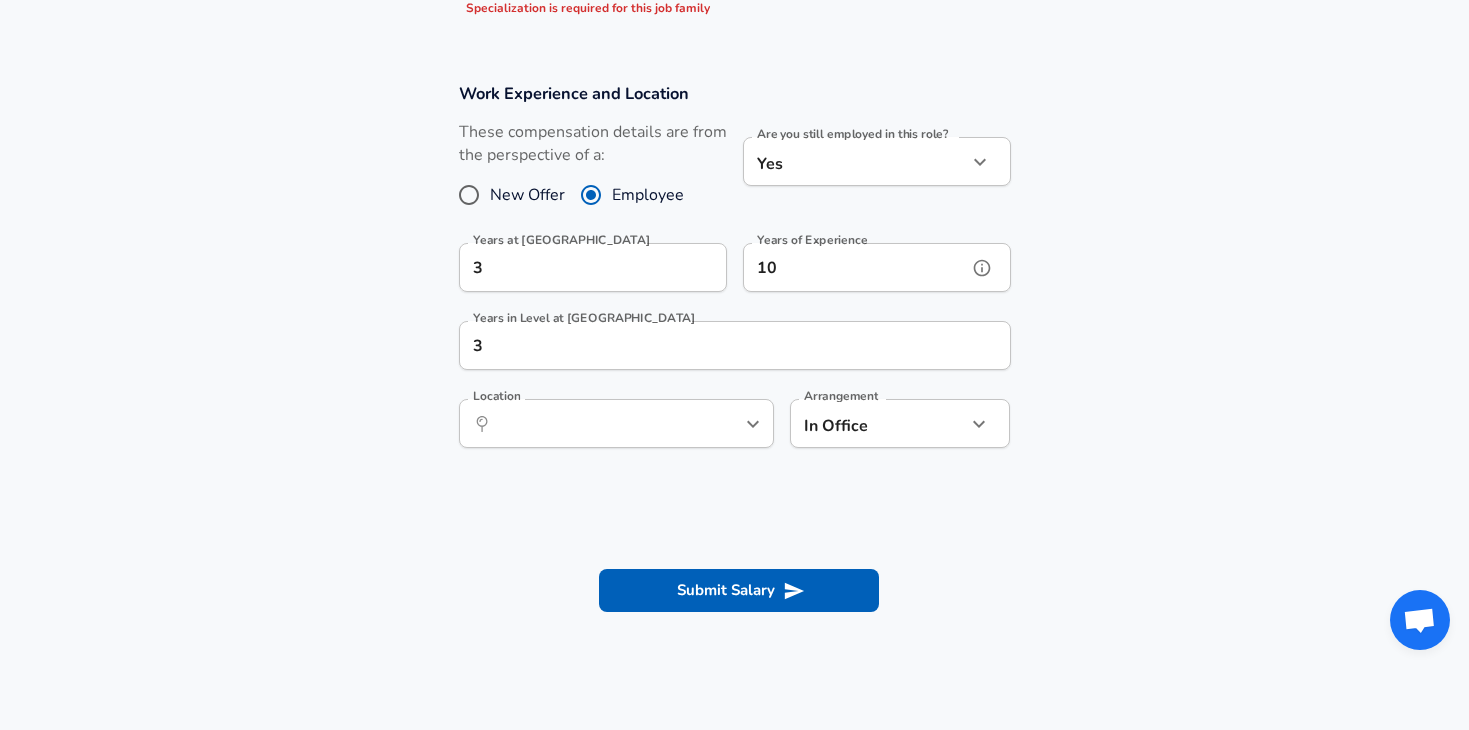click on "10" at bounding box center (855, 267) 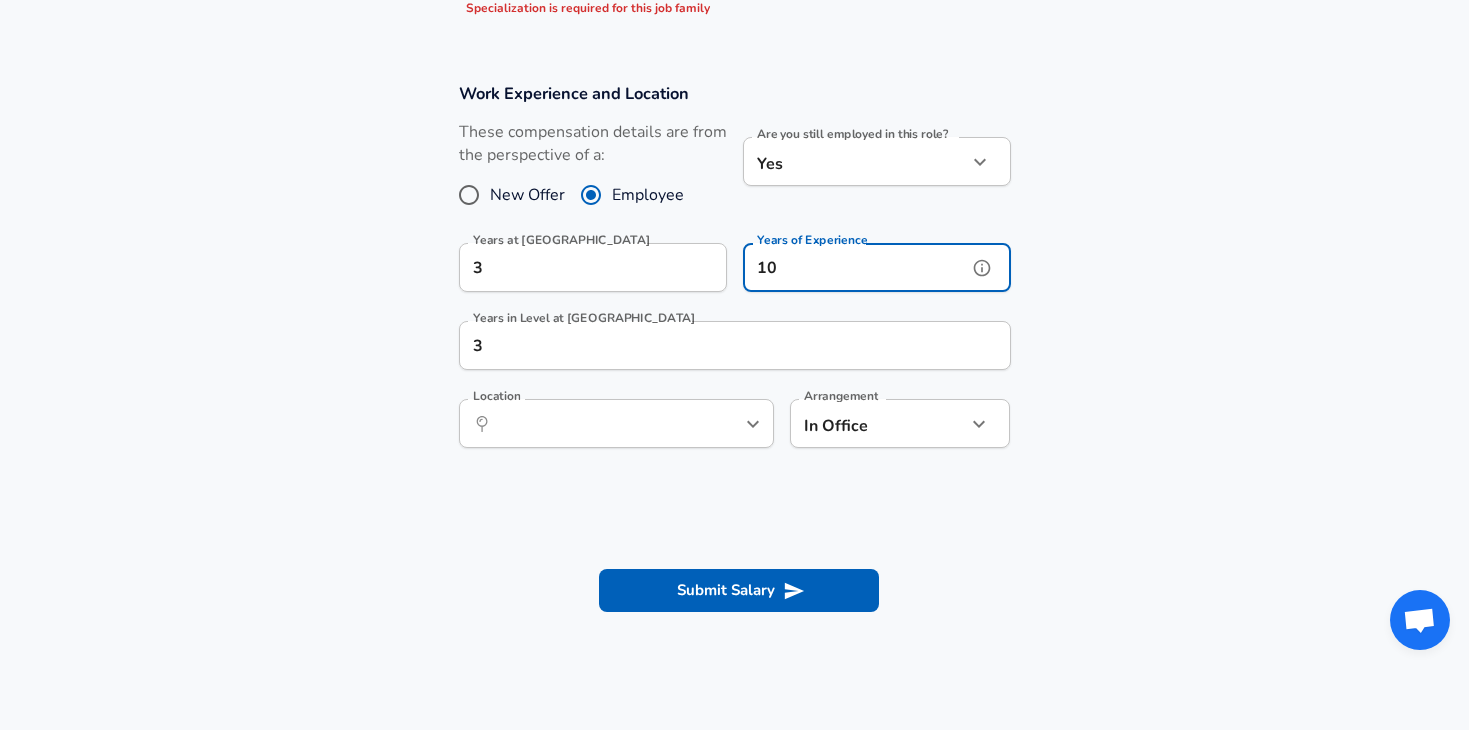 click on "10" at bounding box center [855, 267] 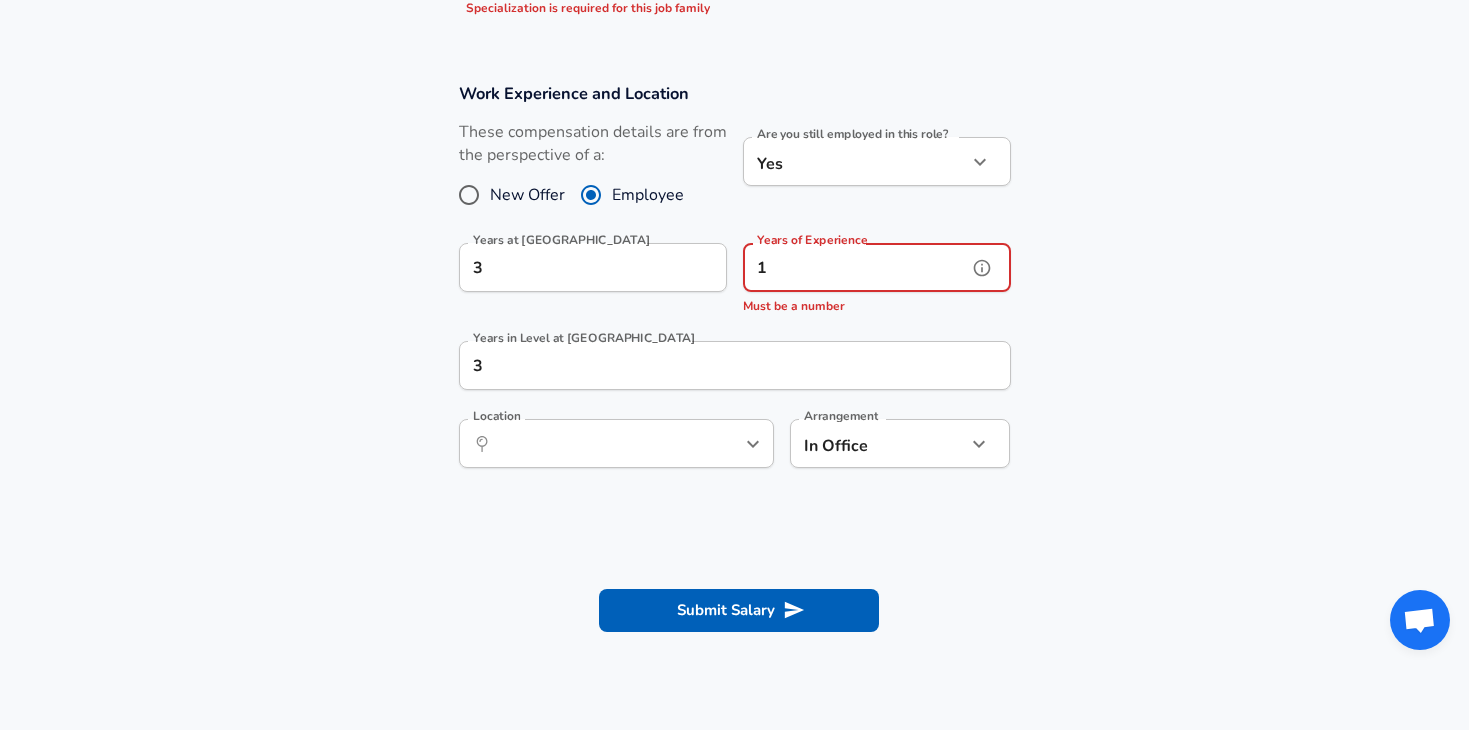 type on "10" 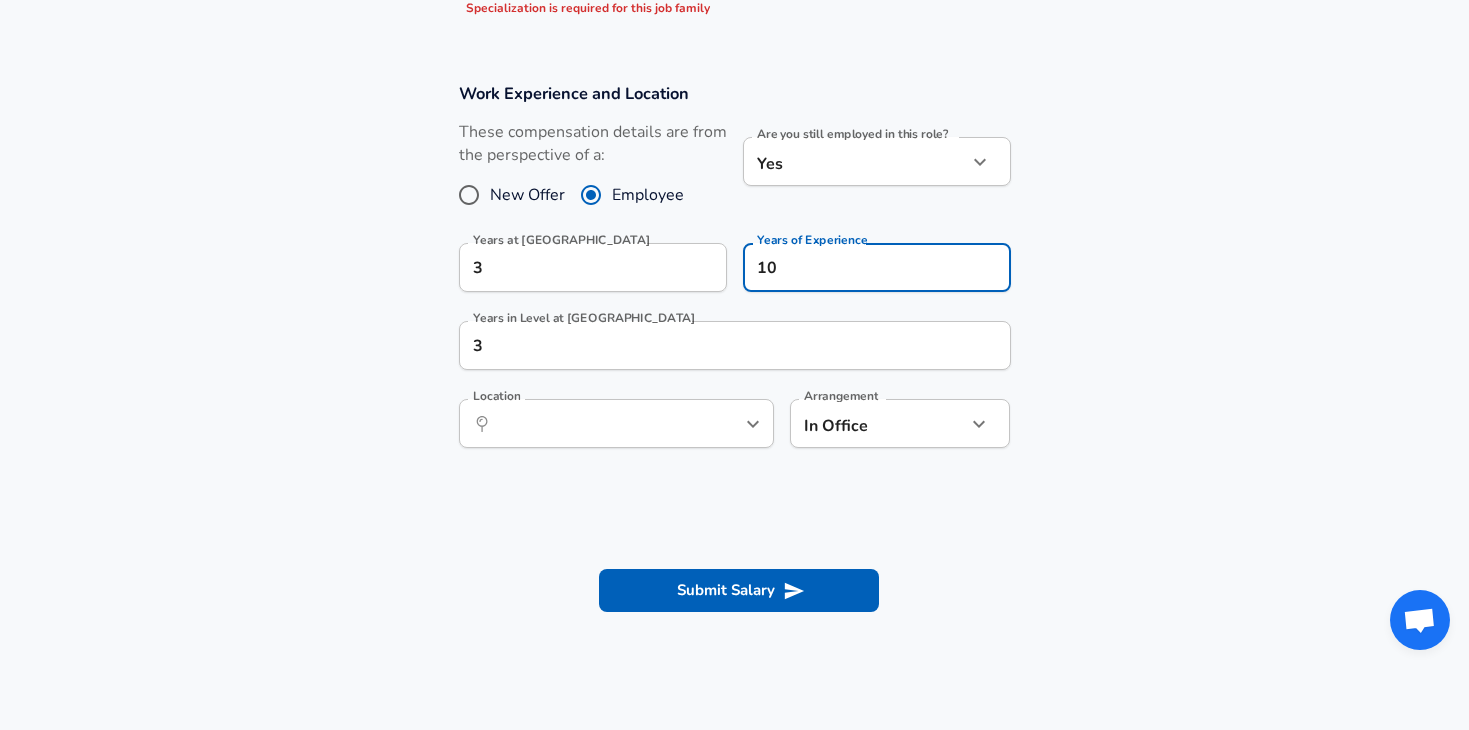 click on "Work Experience and Location These compensation details are from the perspective of a: New Offer Employee Are you still employed in this role? Yes yes Are you still employed in this role? Years at Binti 3 Years at Binti Years of Experience 10 Years of Experience Years in Level at Binti 3 Years in Level at Binti Location ​ Location Arrangement In Office office Arrangement" at bounding box center (734, 276) 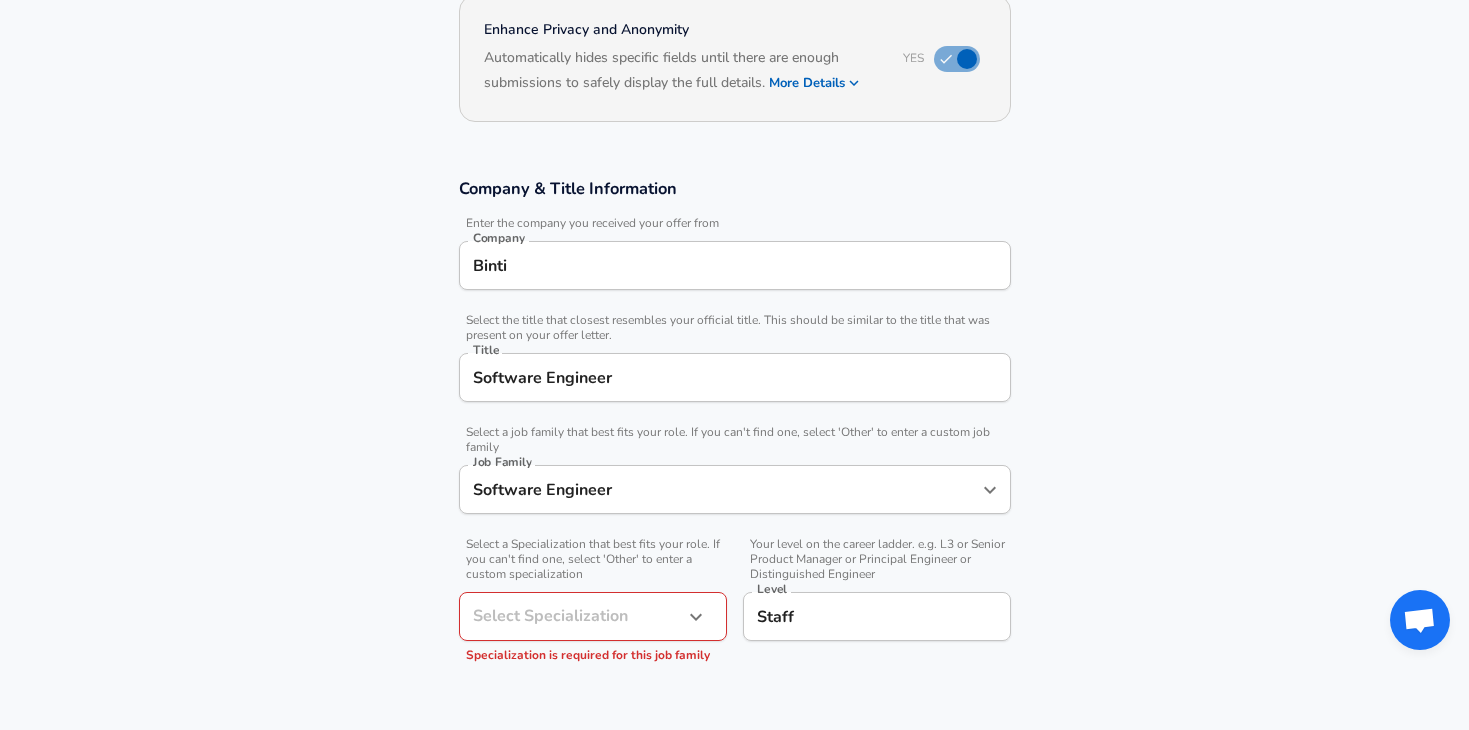 scroll, scrollTop: 201, scrollLeft: 0, axis: vertical 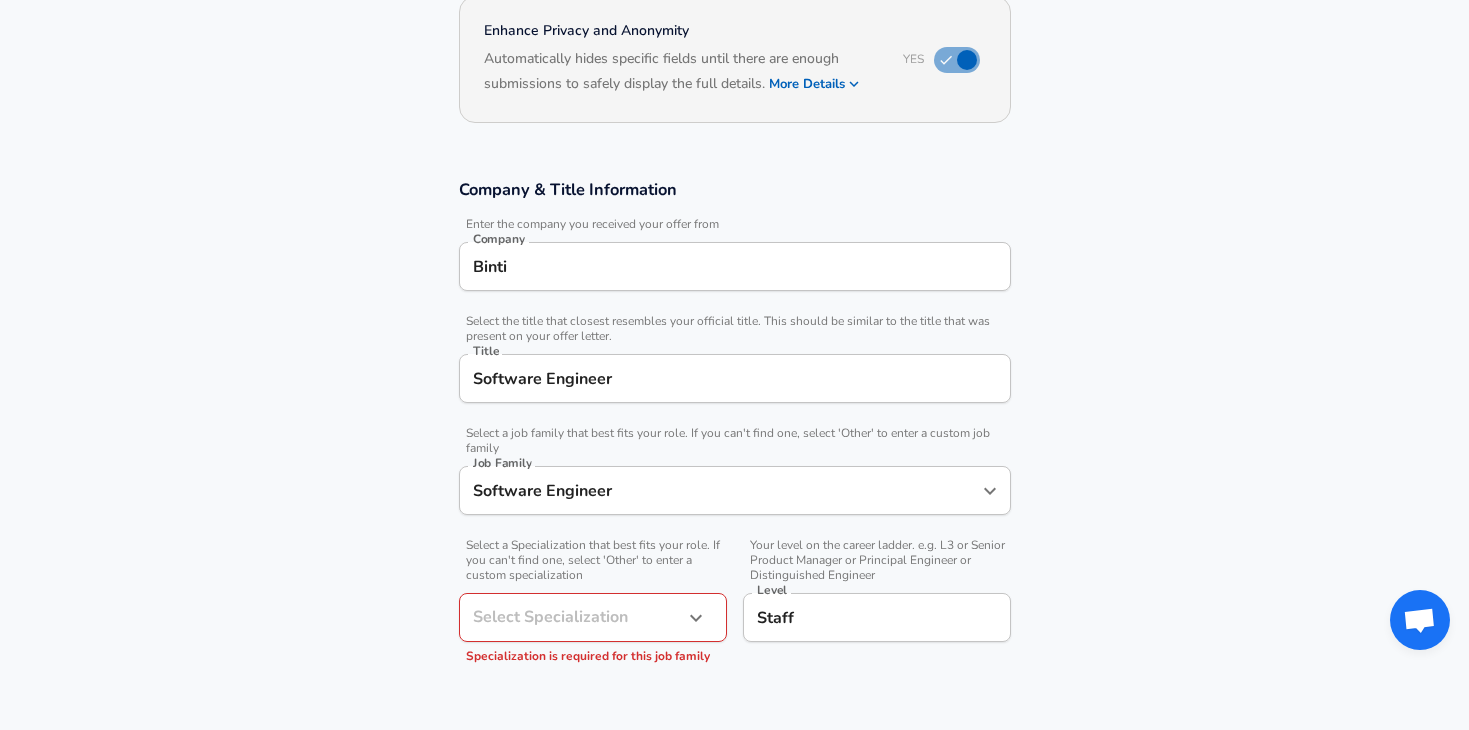 click on "Restart Add Your Salary Upload your offer letter   to verify your submission Enhance Privacy and Anonymity Yes Automatically hides specific fields until there are enough submissions to safely display the full details.   More Details Based on your submission and the data points that we have already collected, we will automatically hide and anonymize specific fields if there aren't enough data points to remain sufficiently anonymous. Company & Title Information   Enter the company you received your offer from Company Binti Company   Select the title that closest resembles your official title. This should be similar to the title that was present on your offer letter. Title Software Engineer Title   Select a job family that best fits your role. If you can't find one, select 'Other' to enter a custom job family Job Family Software Engineer Job Family   Select a Specialization that best fits your role. If you can't find one, select 'Other' to enter a custom specialization Select Specialization ​   Level Staff Yes" at bounding box center [734, 164] 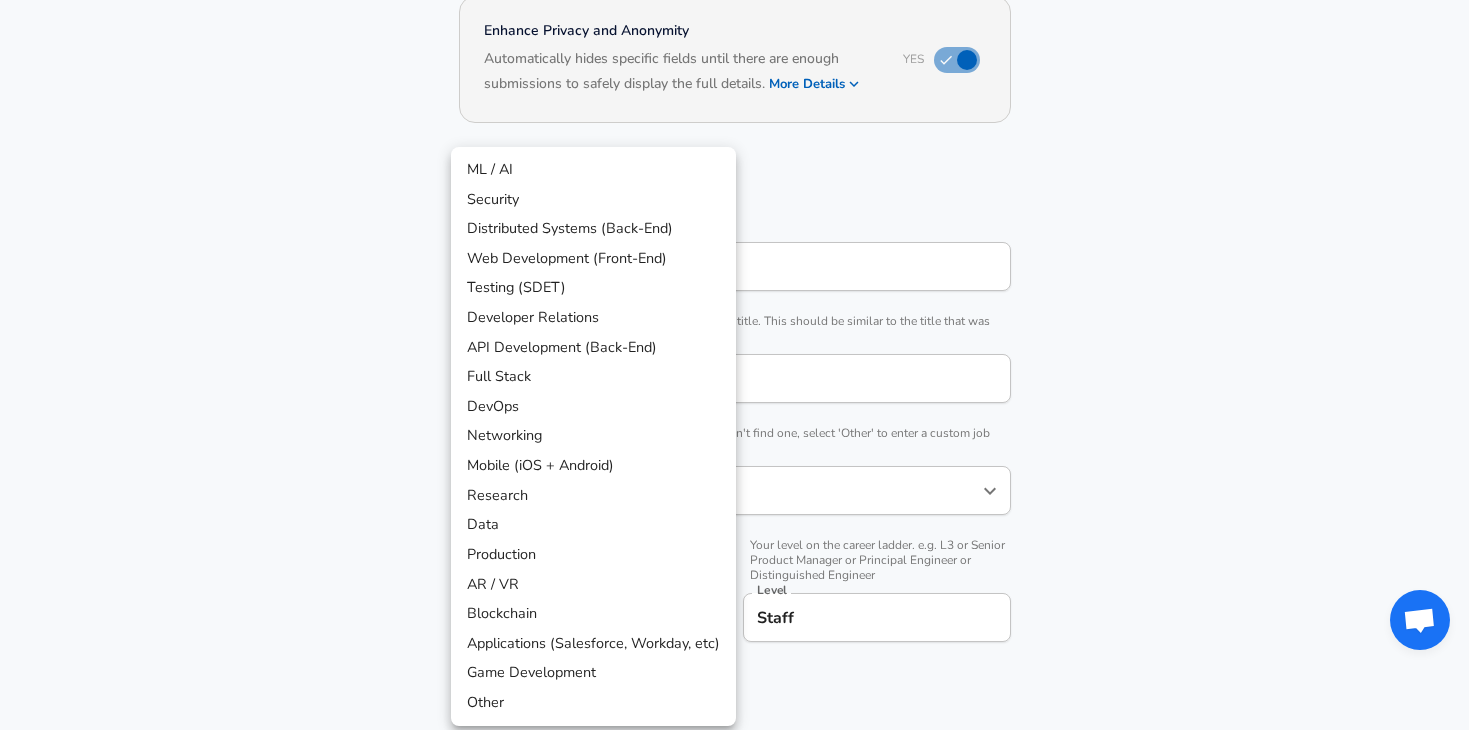 click on "Full Stack" at bounding box center (593, 377) 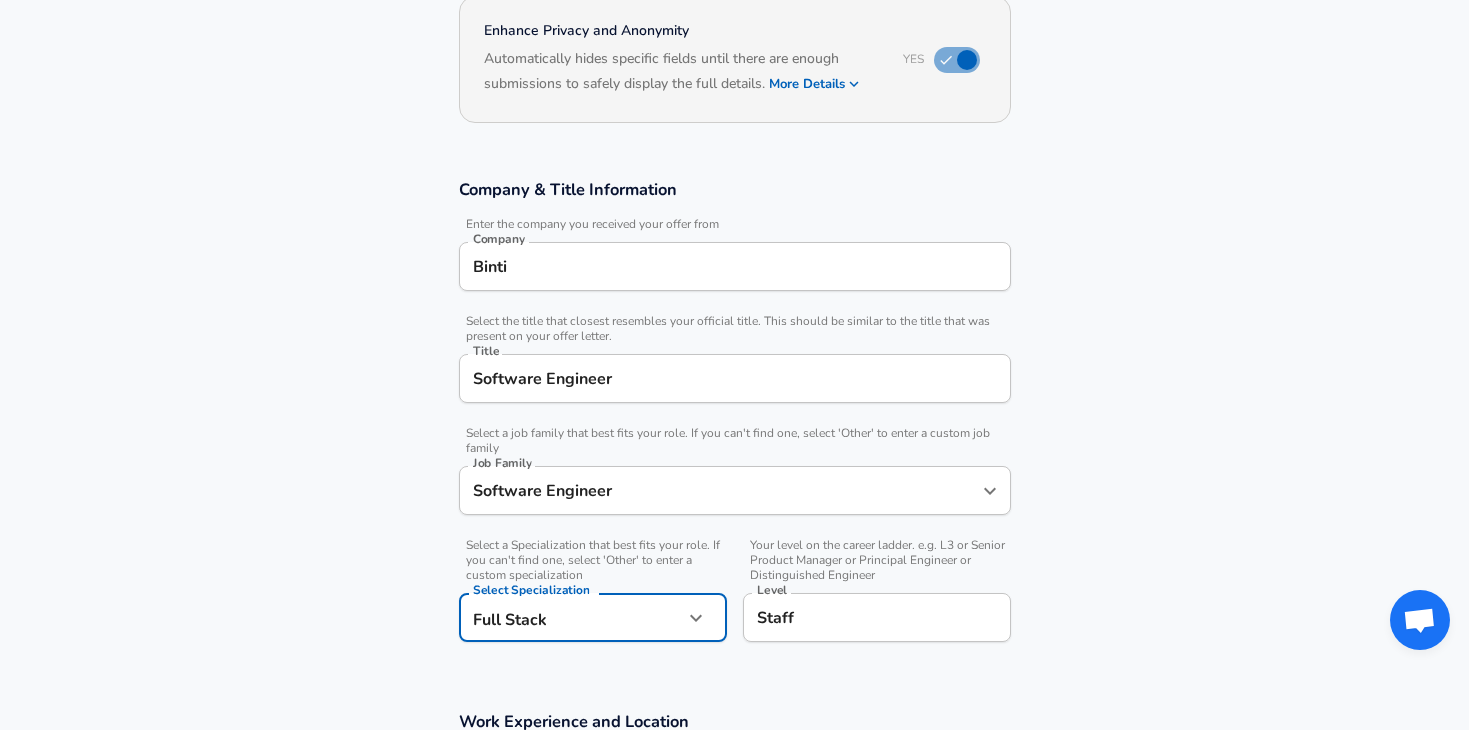 click on "Company & Title Information   Enter the company you received your offer from Company Binti Company   Select the title that closest resembles your official title. This should be similar to the title that was present on your offer letter. Title Software Engineer Title   Select a job family that best fits your role. If you can't find one, select 'Other' to enter a custom job family Job Family Software Engineer Job Family   Select a Specialization that best fits your role. If you can't find one, select 'Other' to enter a custom specialization Select Specialization Full Stack Full Stack Select Specialization   Your level on the career ladder. e.g. L3 or Senior Product Manager or Principal Engineer or Distinguished Engineer Level Staff Level" at bounding box center (734, 421) 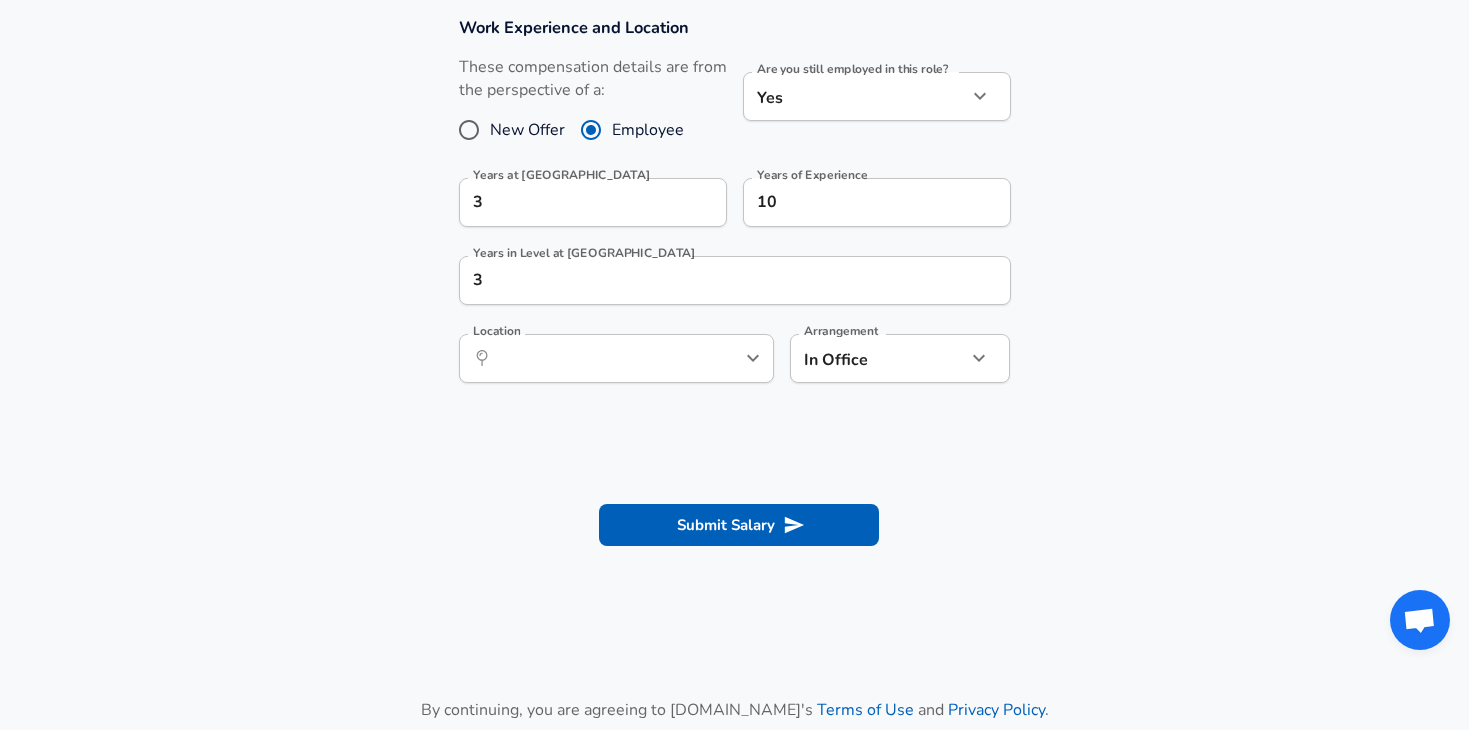 scroll, scrollTop: 1103, scrollLeft: 0, axis: vertical 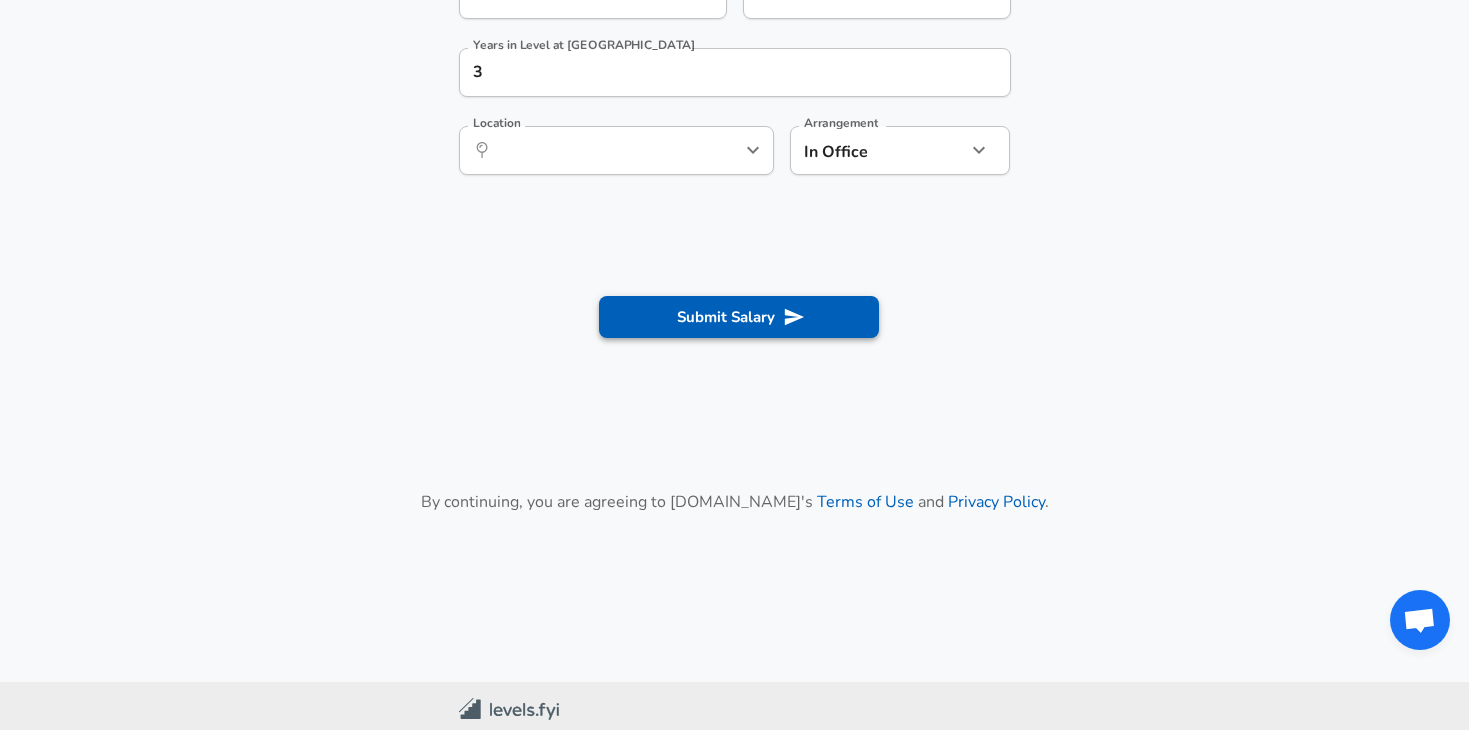 click on "Submit Salary" at bounding box center [739, 317] 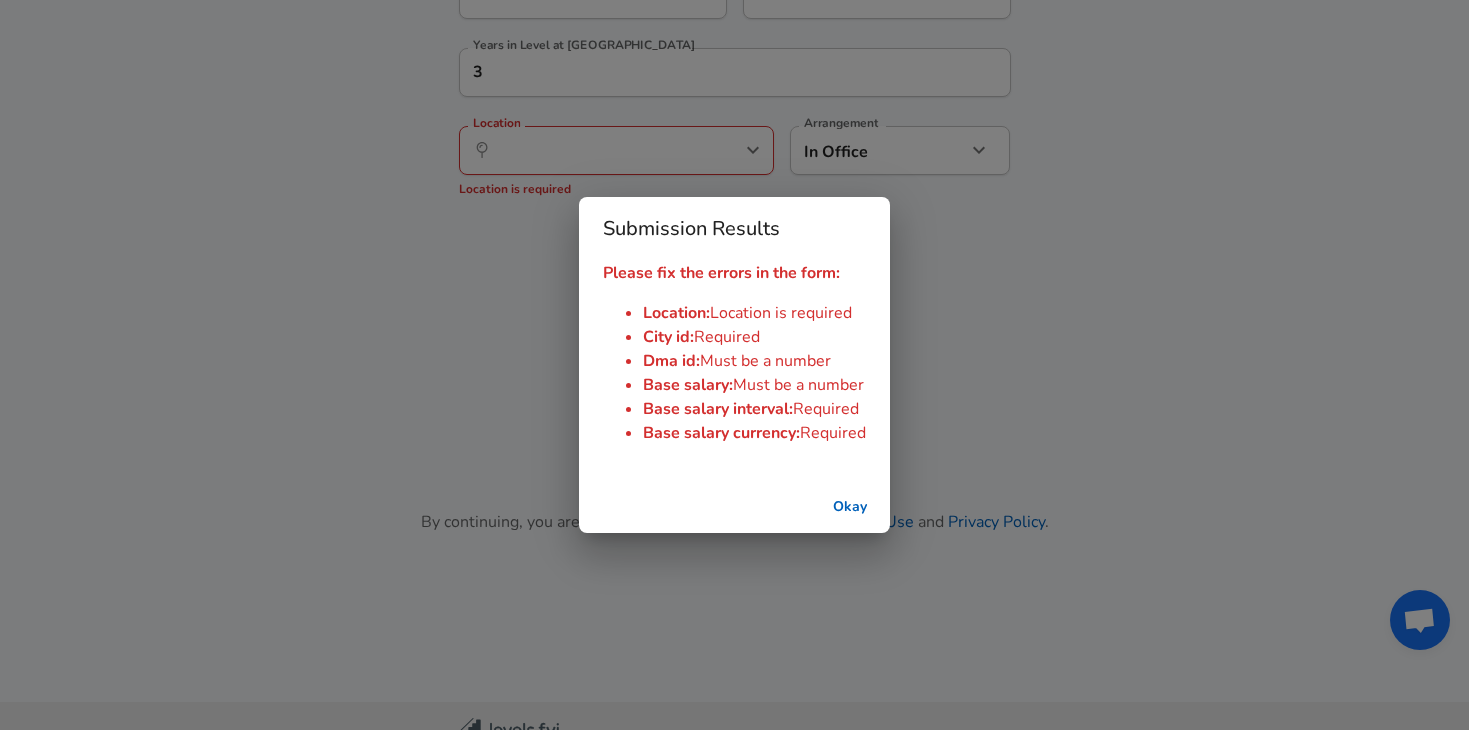 click on "Okay" at bounding box center (850, 507) 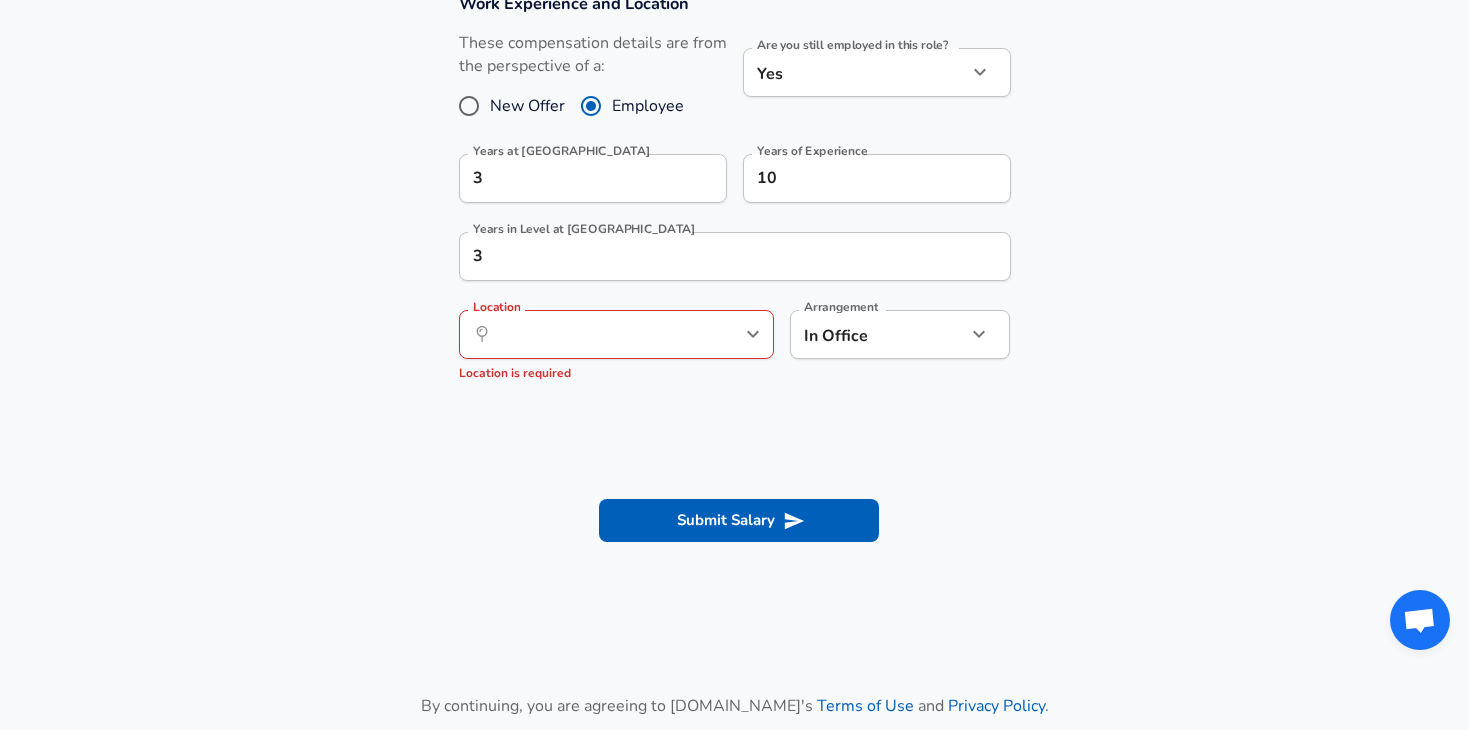 scroll, scrollTop: 916, scrollLeft: 0, axis: vertical 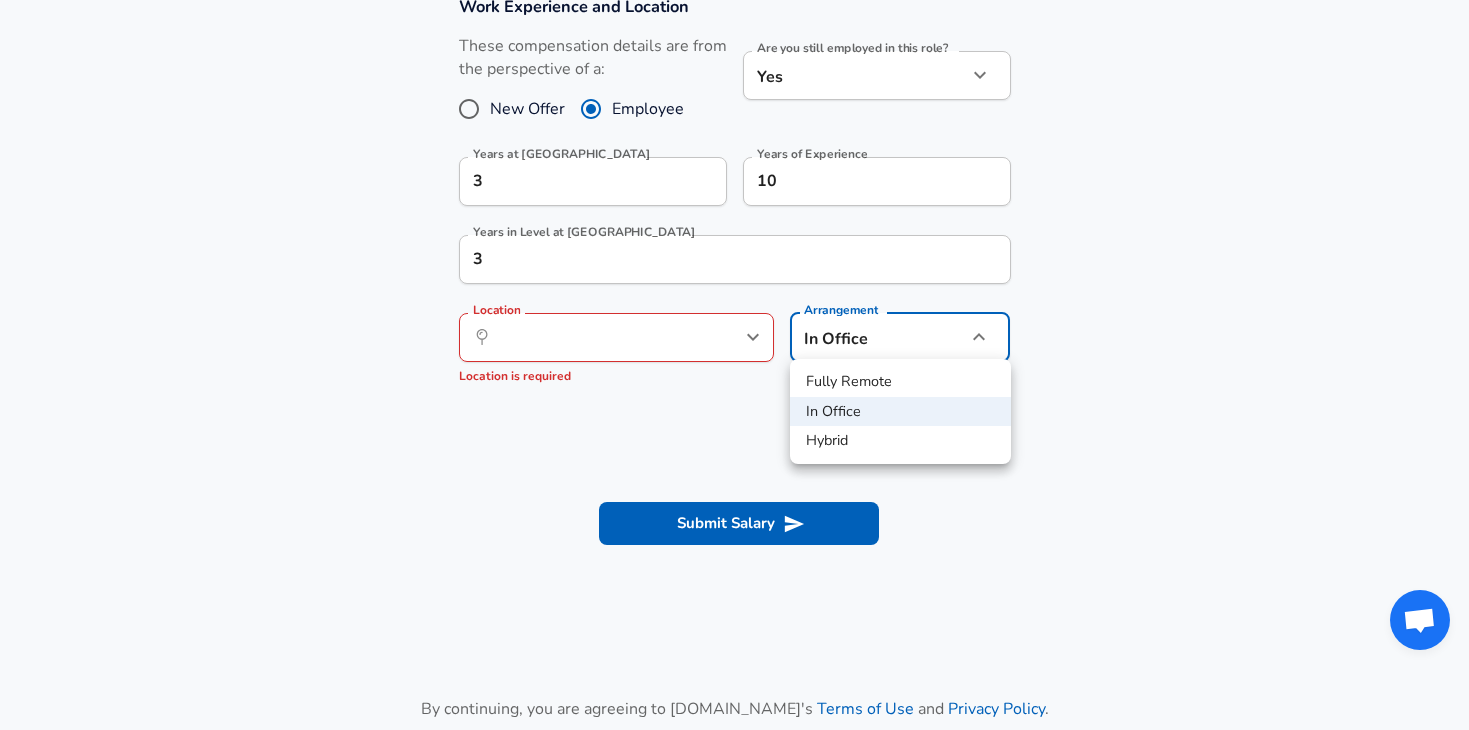 click on "Restart Add Your Salary Upload your offer letter   to verify your submission Enhance Privacy and Anonymity Yes Automatically hides specific fields until there are enough submissions to safely display the full details.   More Details Based on your submission and the data points that we have already collected, we will automatically hide and anonymize specific fields if there aren't enough data points to remain sufficiently anonymous. Company & Title Information   Enter the company you received your offer from Company Binti Company   Select the title that closest resembles your official title. This should be similar to the title that was present on your offer letter. Title Software Engineer Title   Select a job family that best fits your role. If you can't find one, select 'Other' to enter a custom job family Job Family Software Engineer Job Family   Select a Specialization that best fits your role. If you can't find one, select 'Other' to enter a custom specialization Select Specialization Full Stack Full Stack" at bounding box center [734, -551] 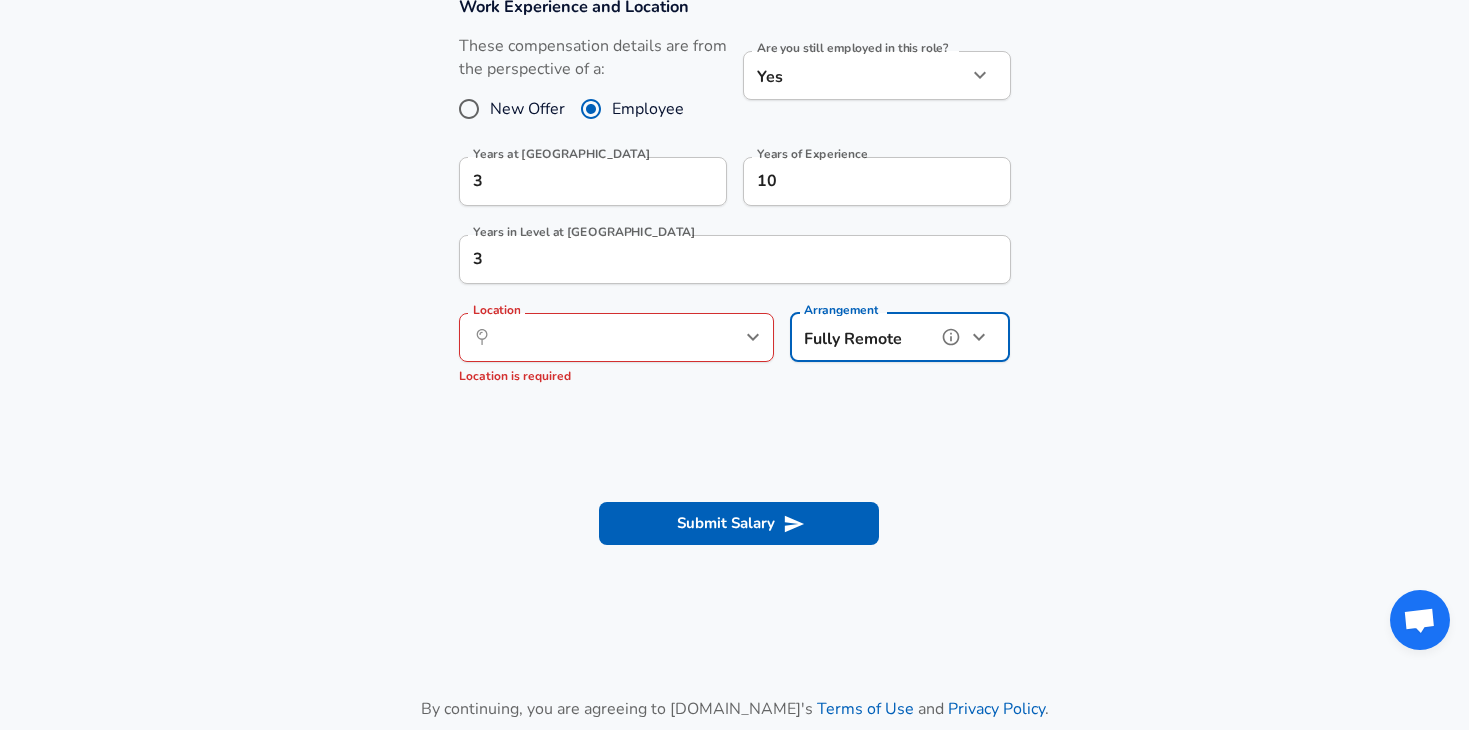 type on "remote" 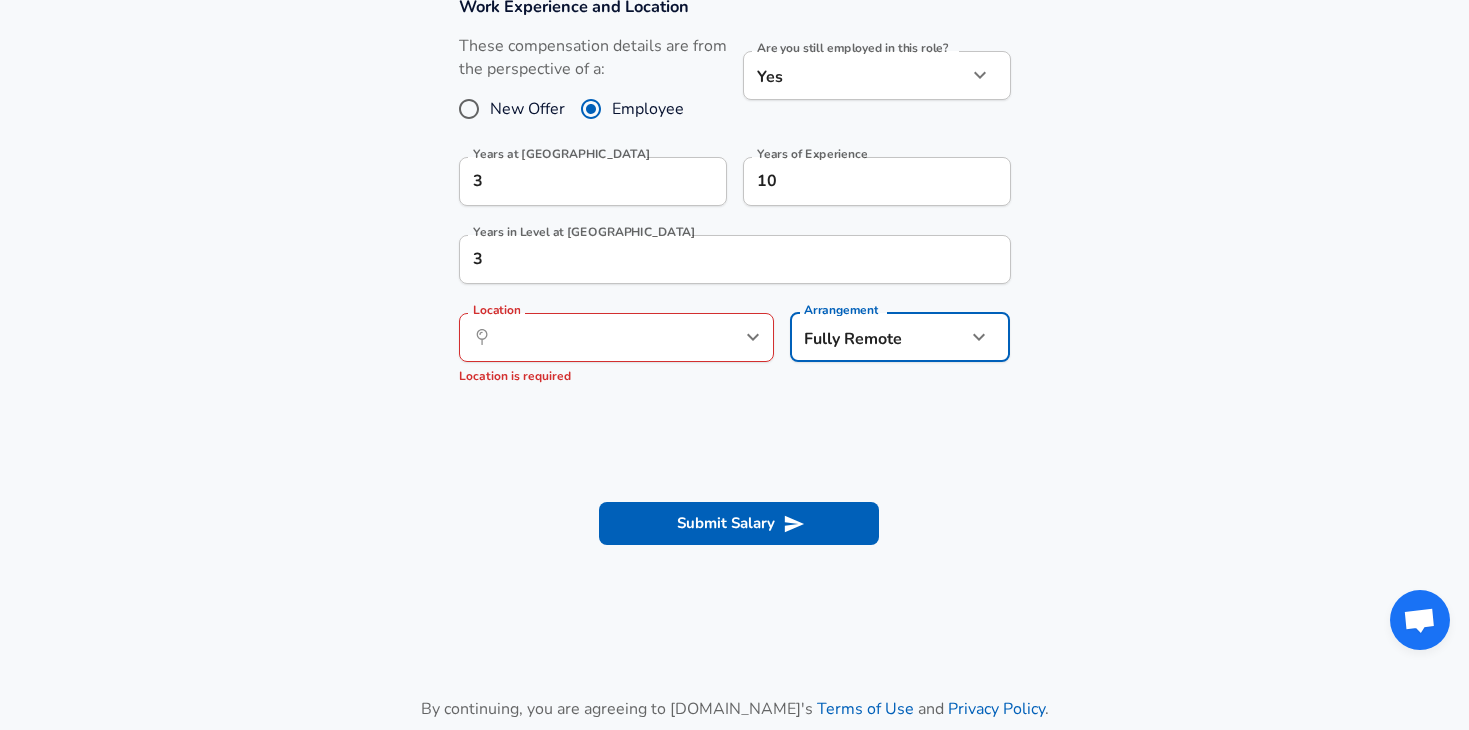 click at bounding box center (734, 445) 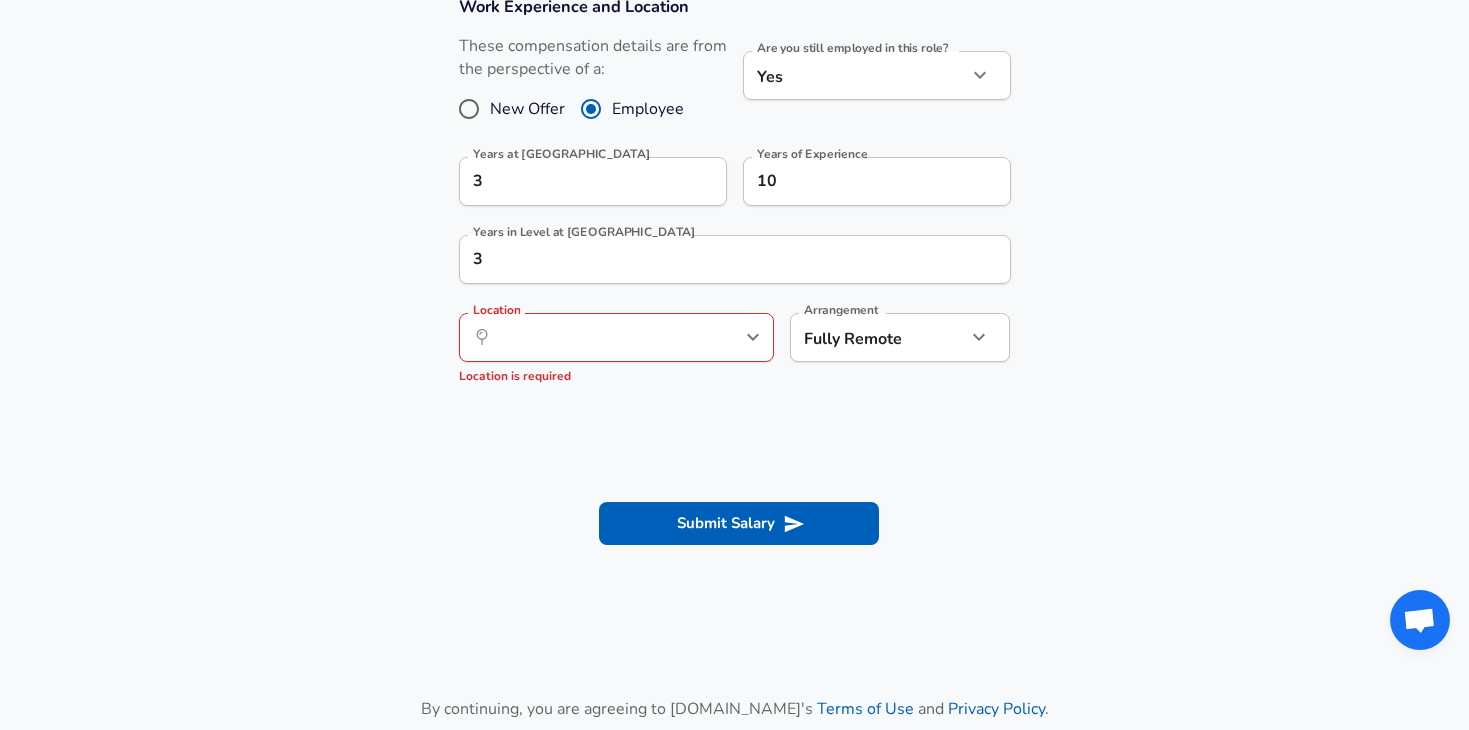click on "​ Location" at bounding box center (616, 337) 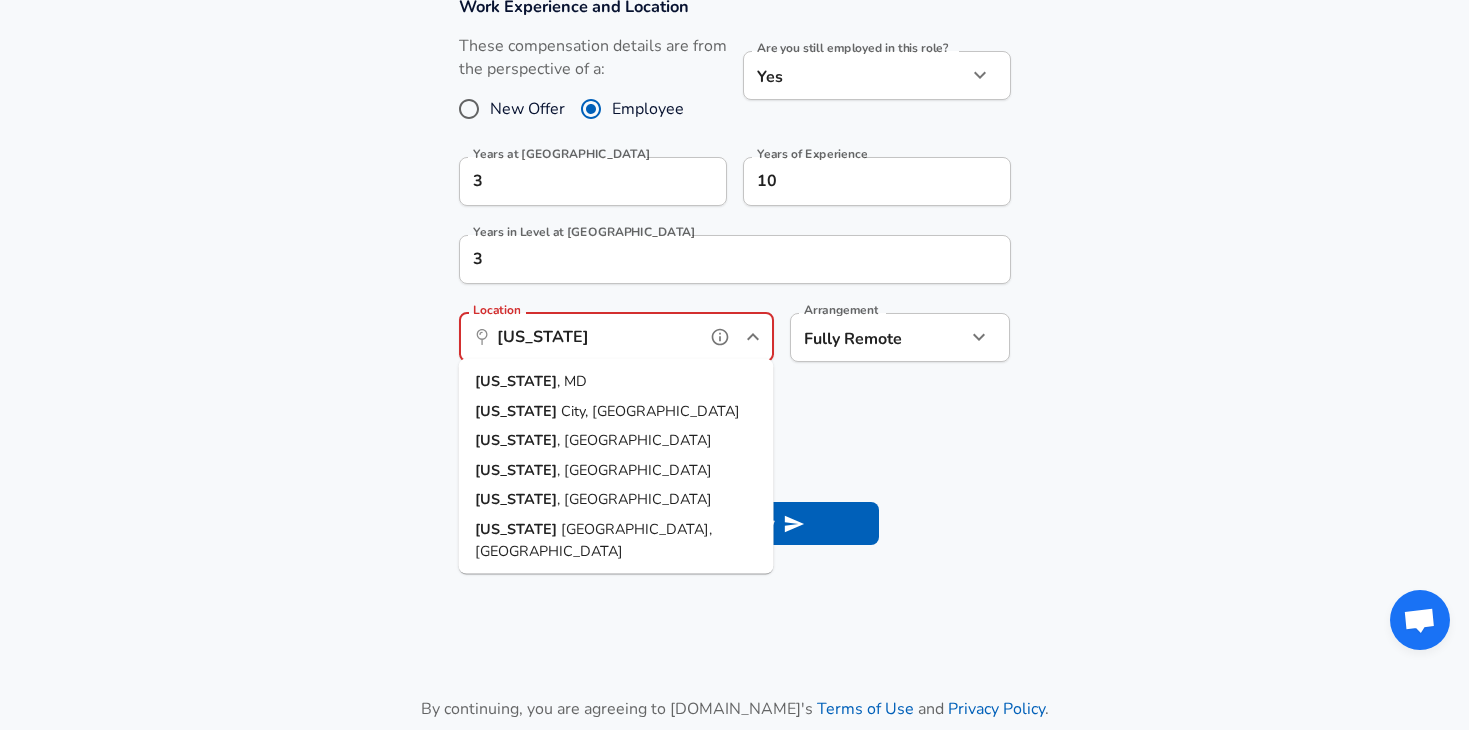click on "[US_STATE]" at bounding box center [594, 337] 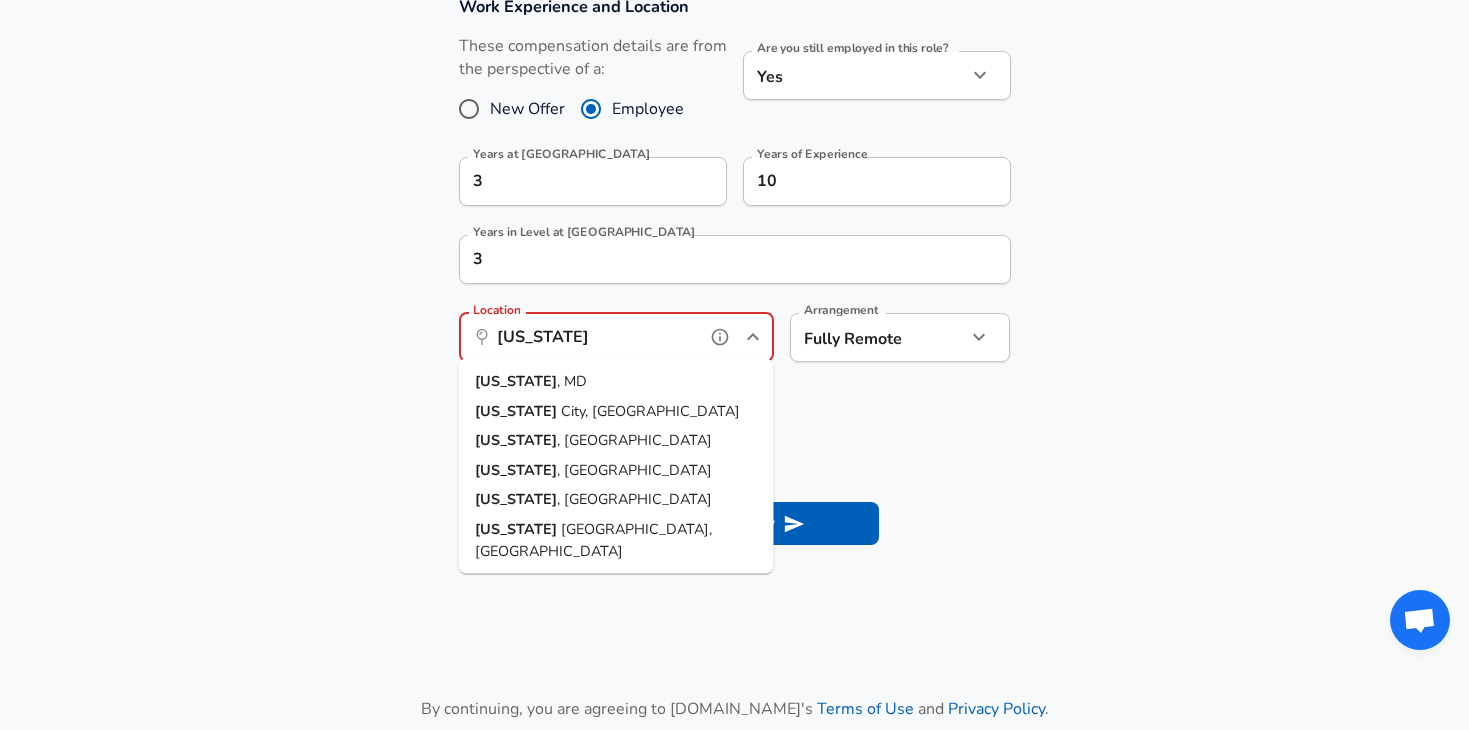 click on "[US_STATE]" at bounding box center (594, 337) 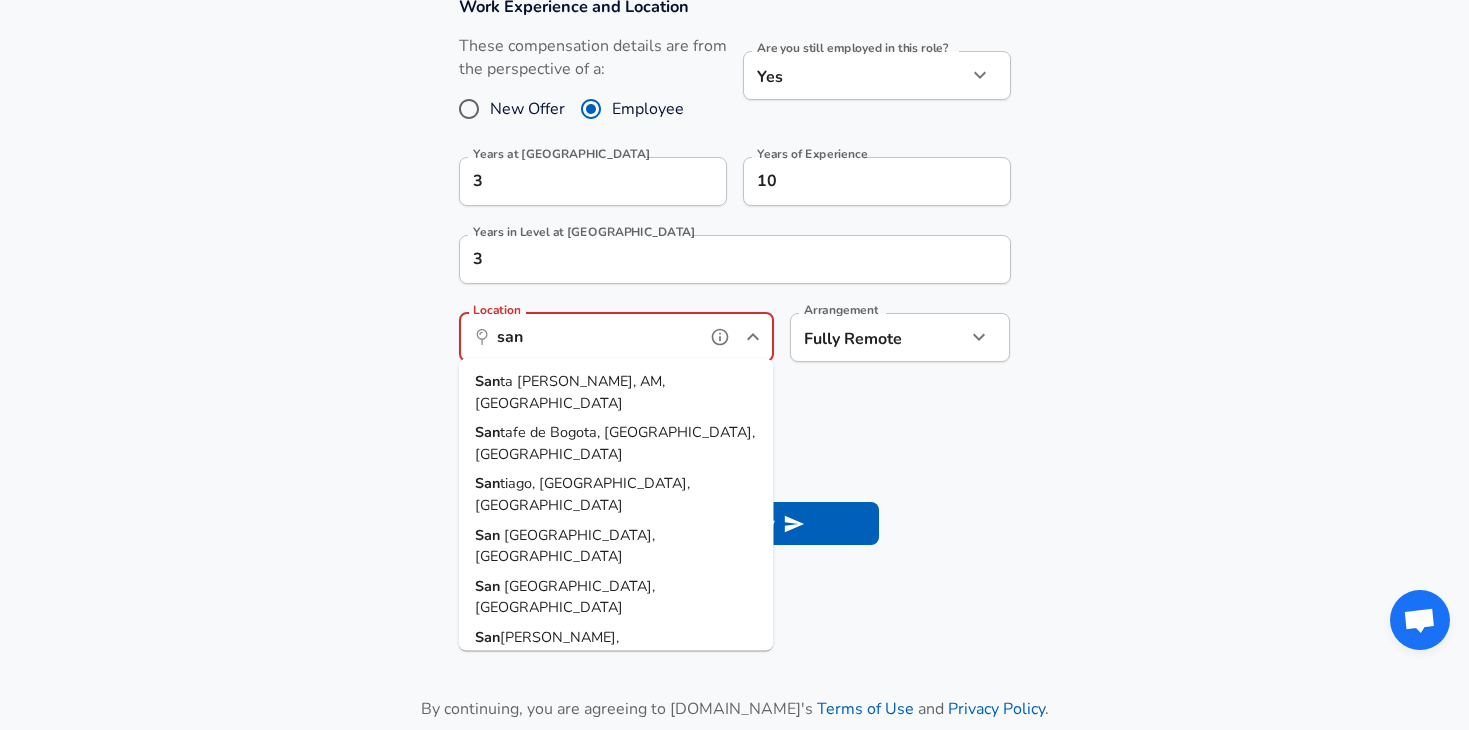 click on "[GEOGRAPHIC_DATA], [GEOGRAPHIC_DATA]" at bounding box center [565, 545] 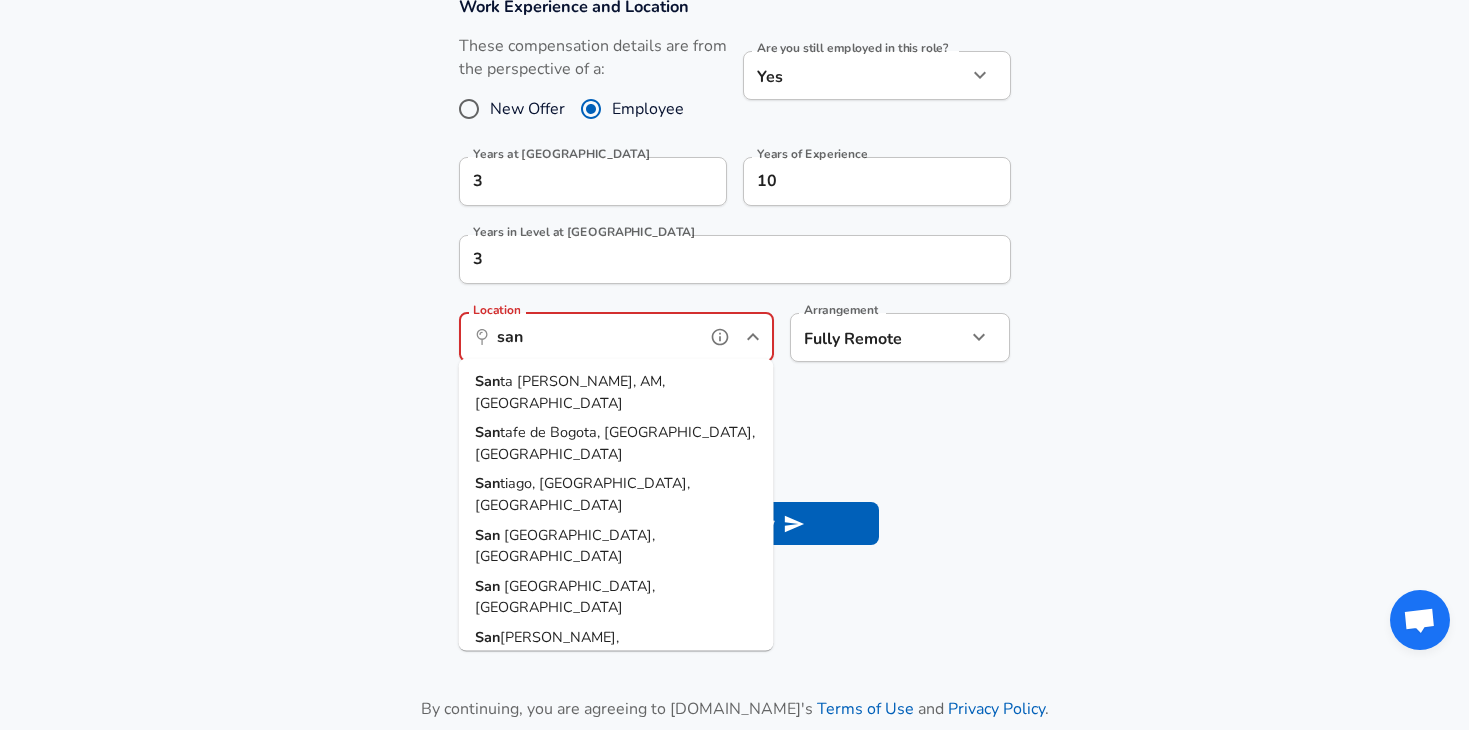 type on "[GEOGRAPHIC_DATA], [GEOGRAPHIC_DATA]" 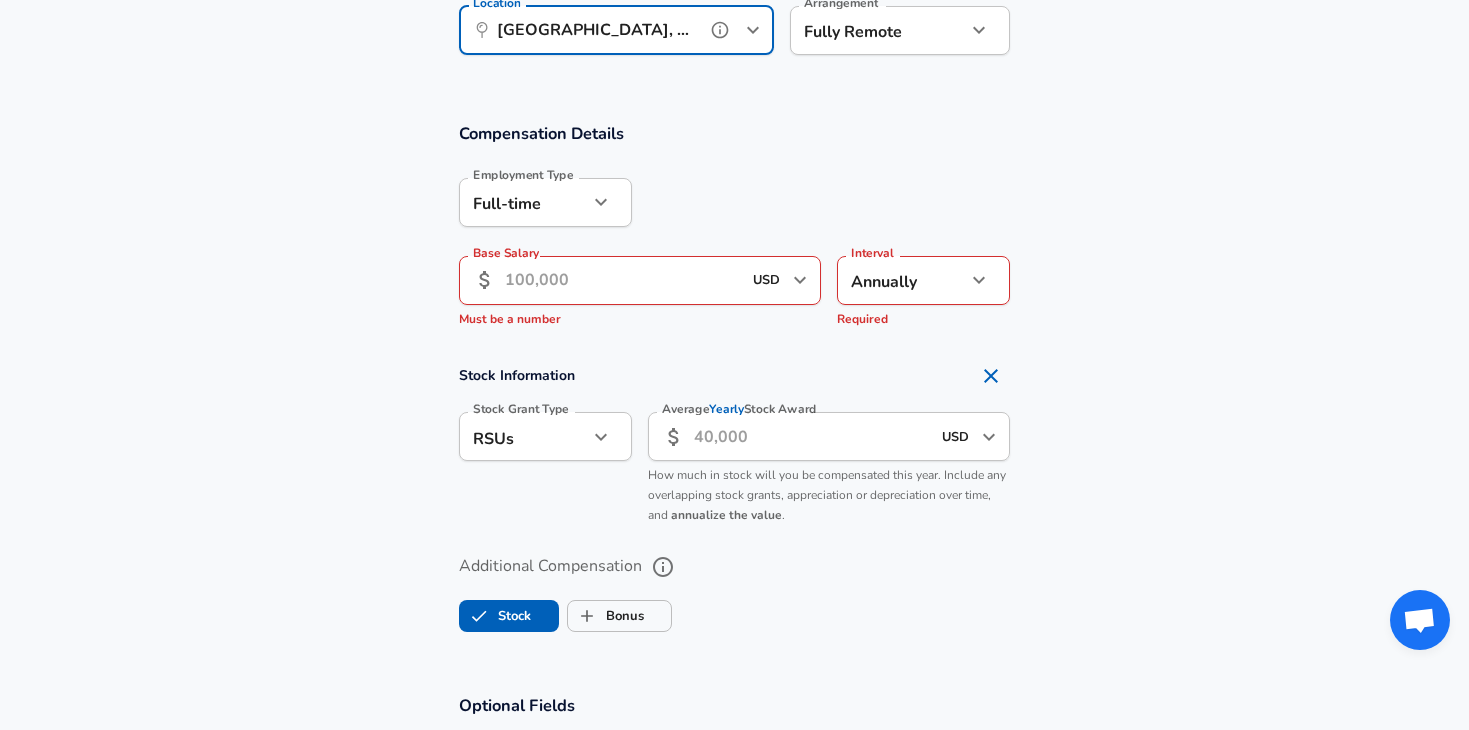 scroll, scrollTop: 1229, scrollLeft: 0, axis: vertical 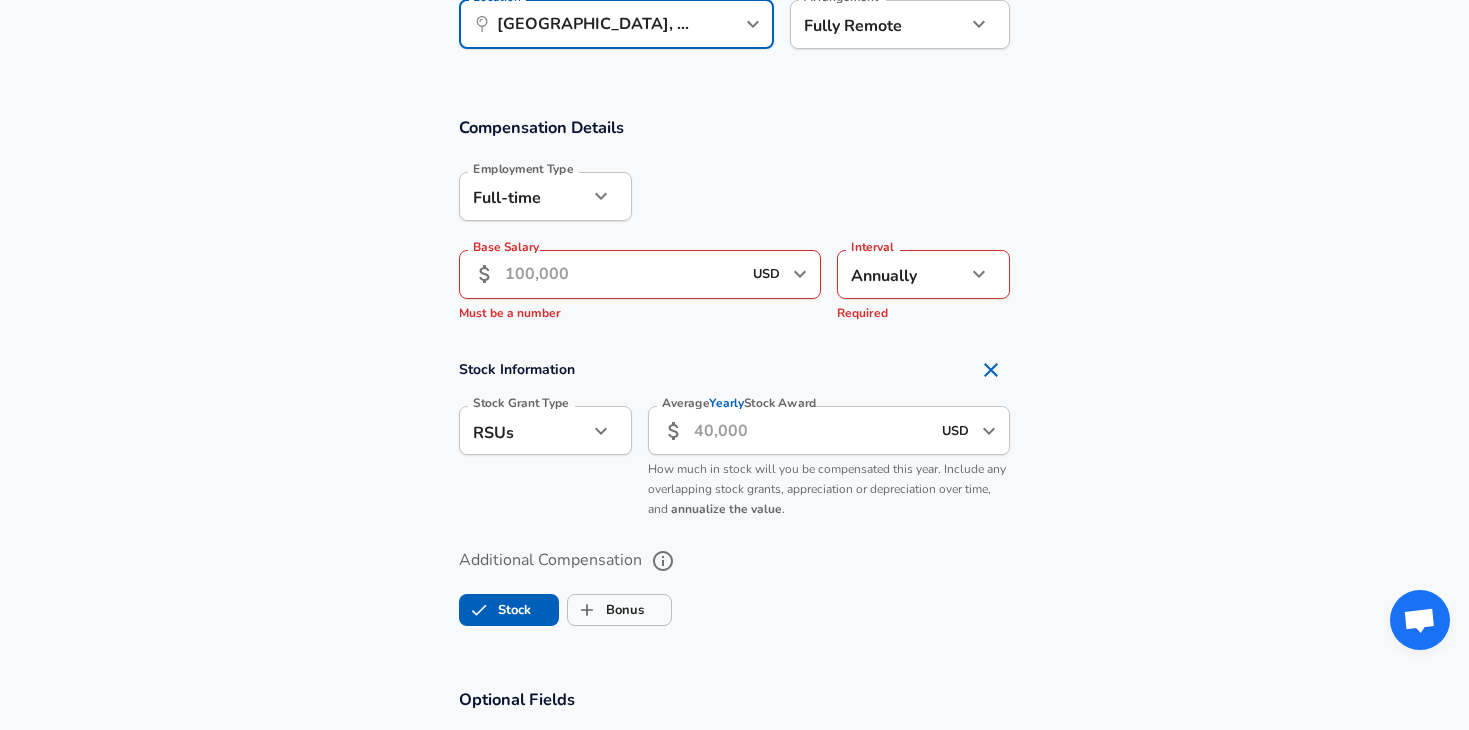click on "Base Salary" at bounding box center [623, 274] 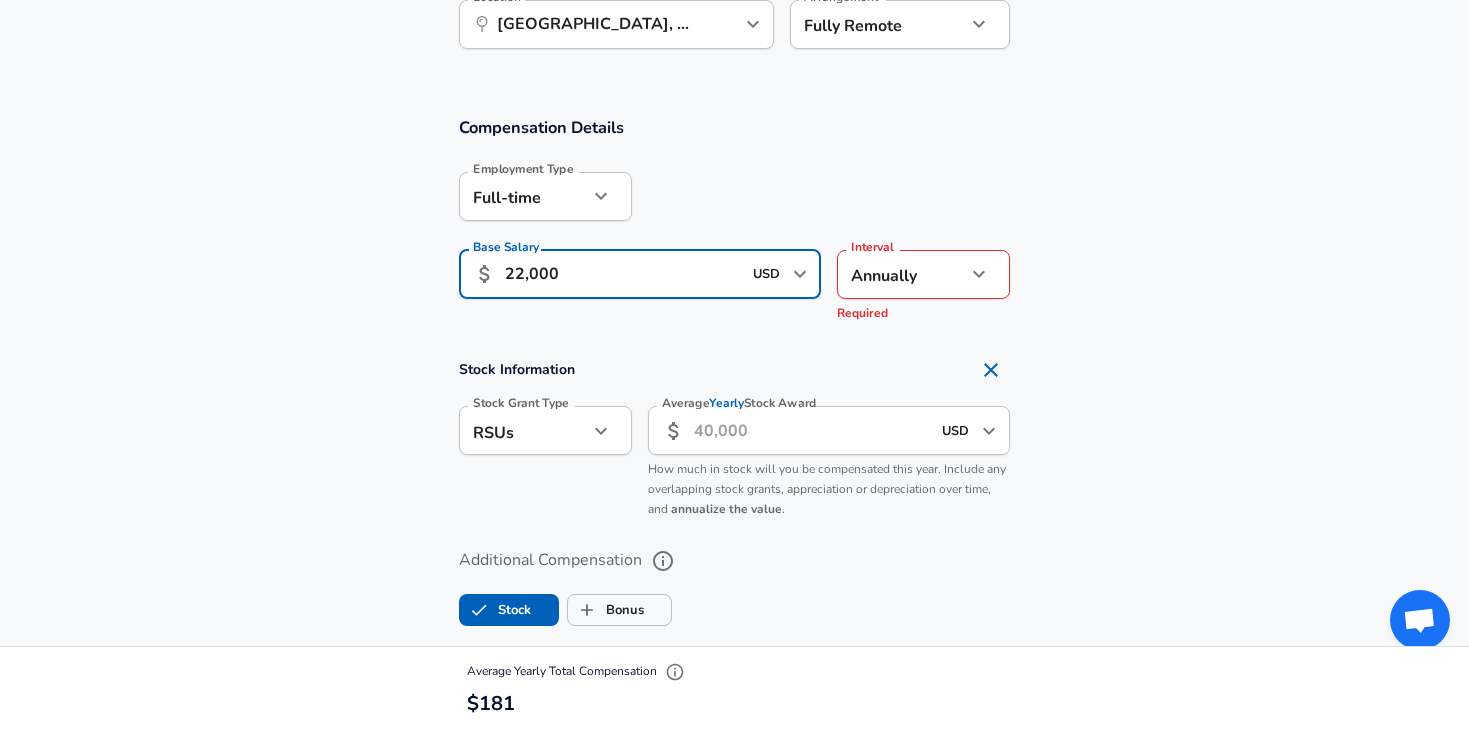 type on "220,000" 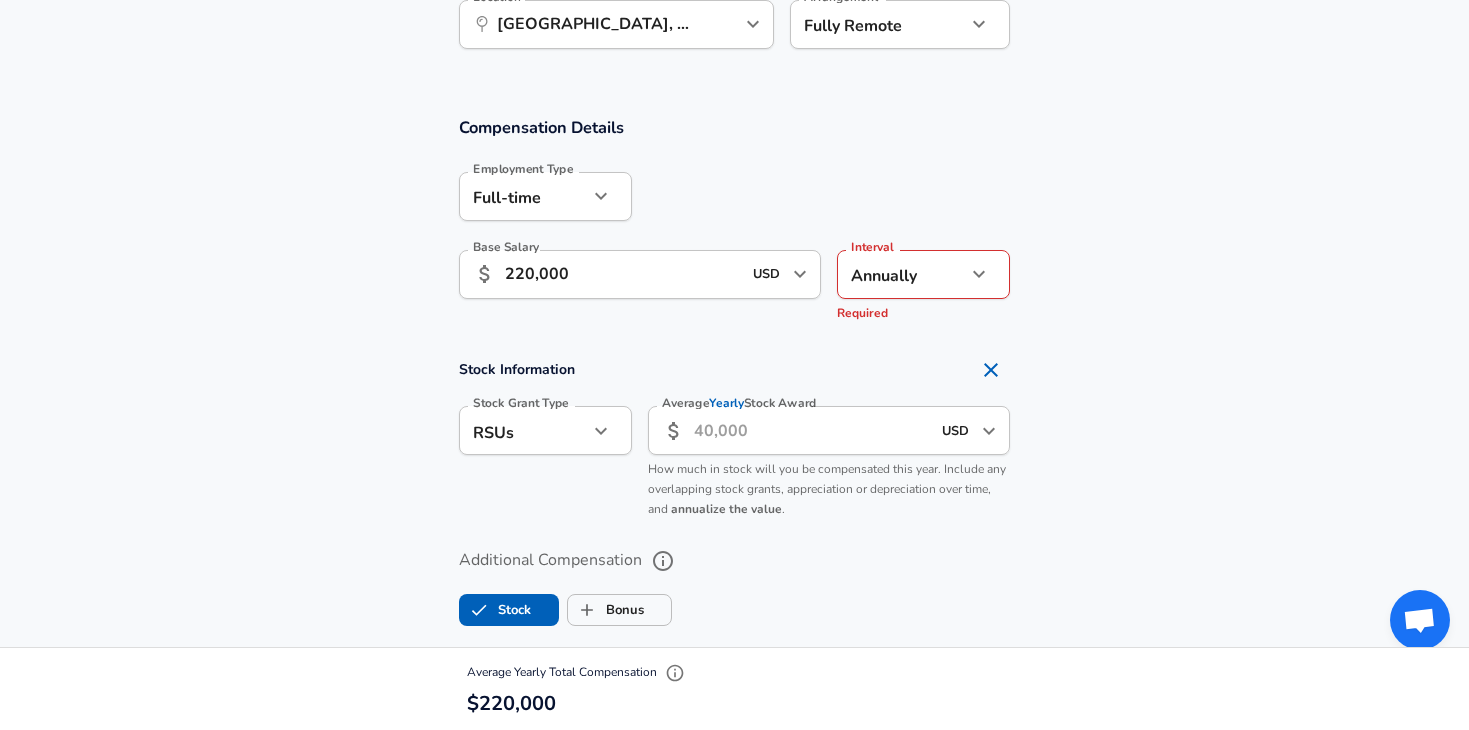 click on "Stock Information  Stock Grant Type RSUs stock Stock Grant Type Average  Yearly  Stock Award ​ USD ​ Average  Yearly  Stock Award   How much in stock will you be compensated this year. Include any overlapping stock grants, appreciation or depreciation over time, and   annualize the value ." at bounding box center [734, 439] 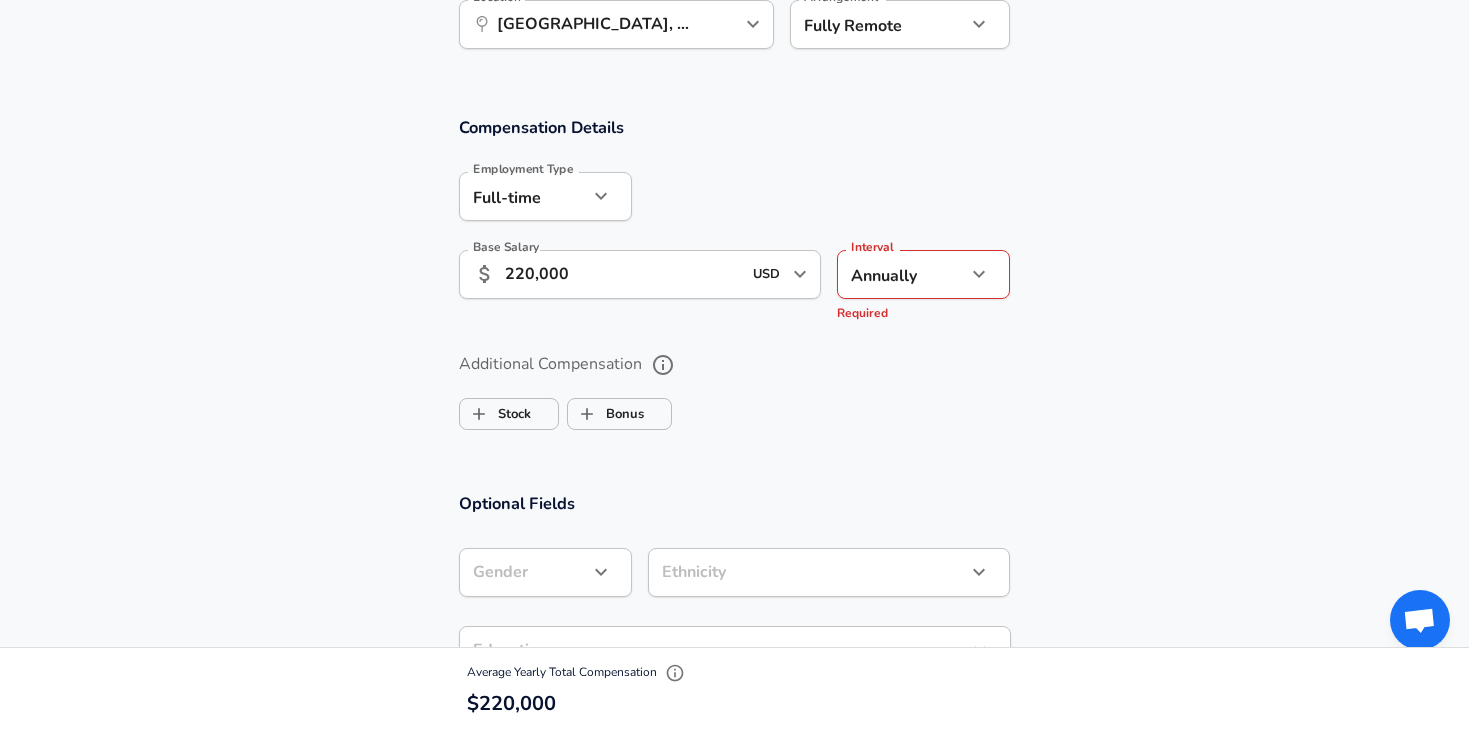 click on "Additional Compensation" at bounding box center (735, 365) 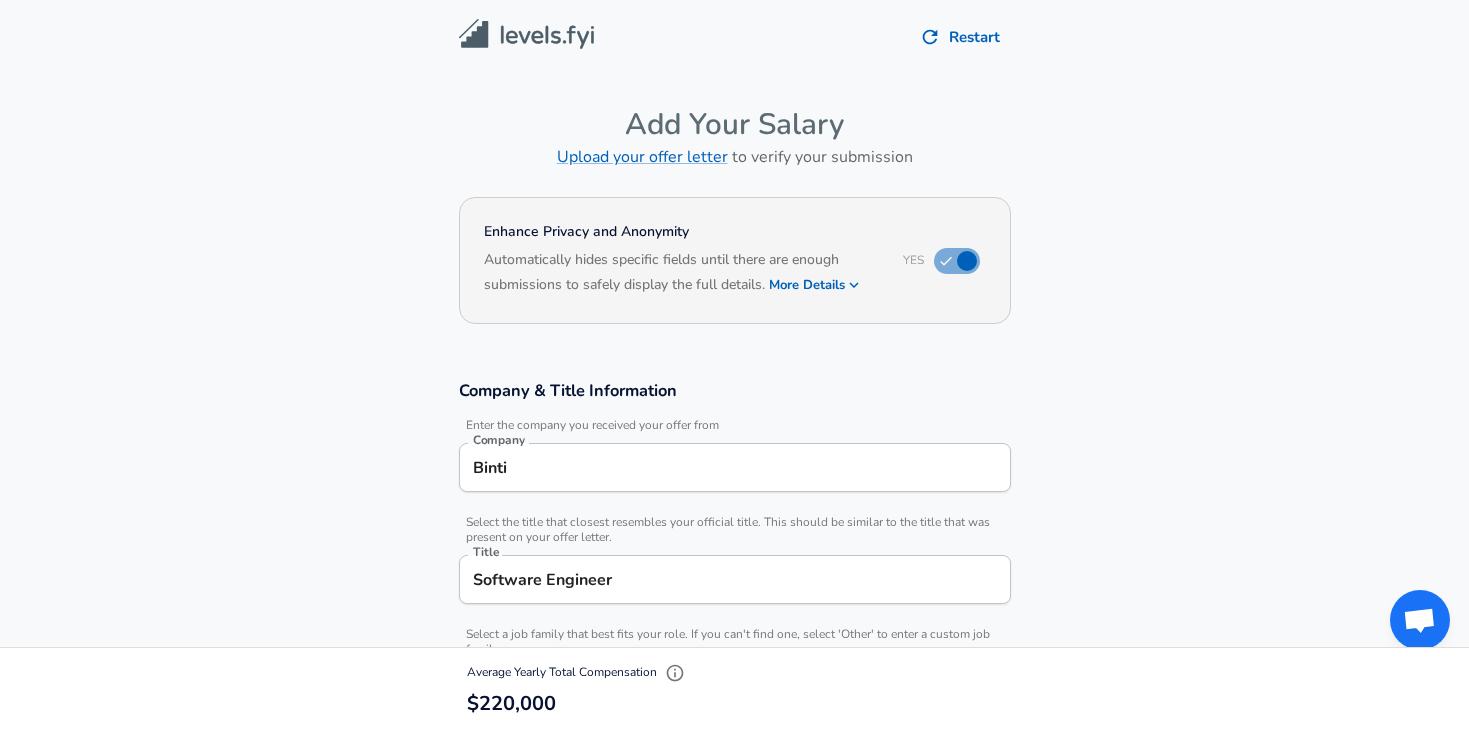 scroll, scrollTop: 0, scrollLeft: 0, axis: both 